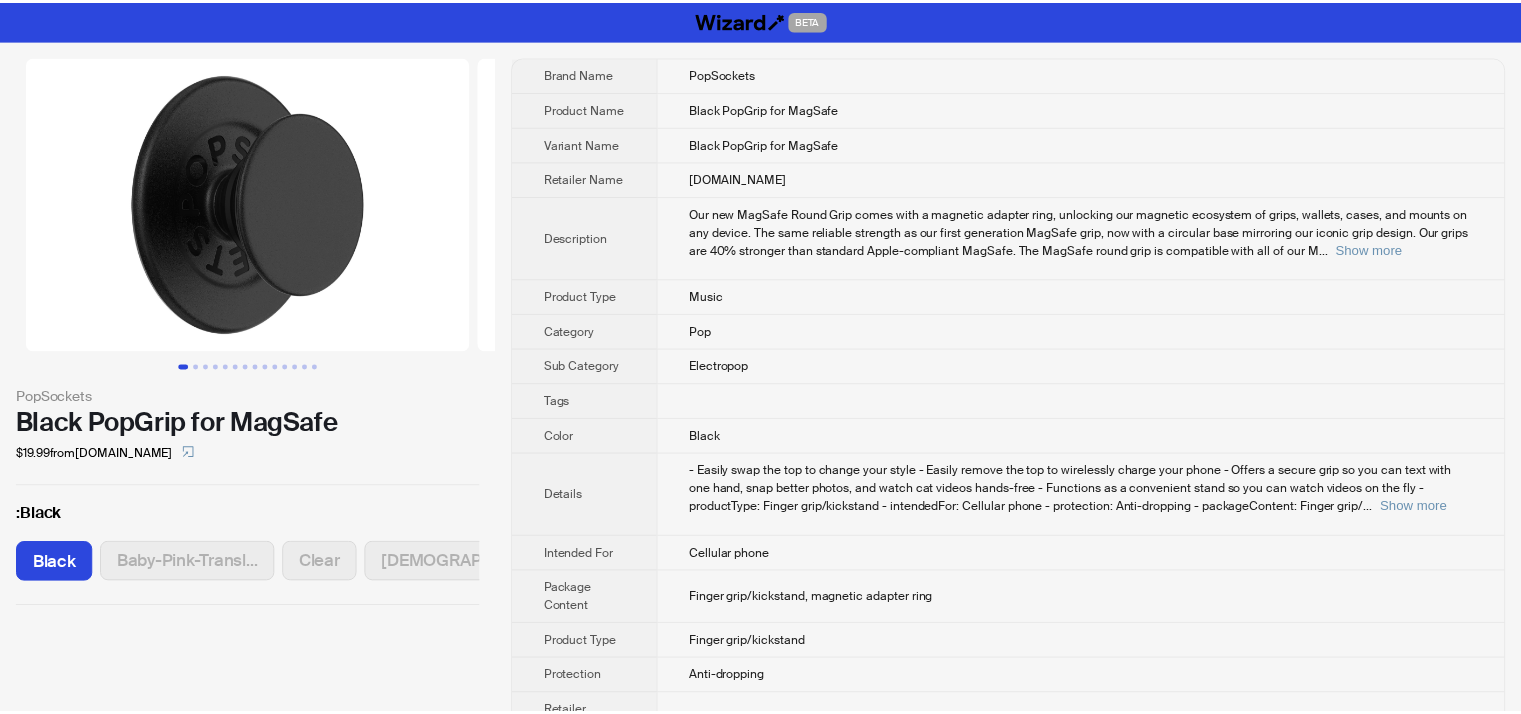 scroll, scrollTop: 0, scrollLeft: 0, axis: both 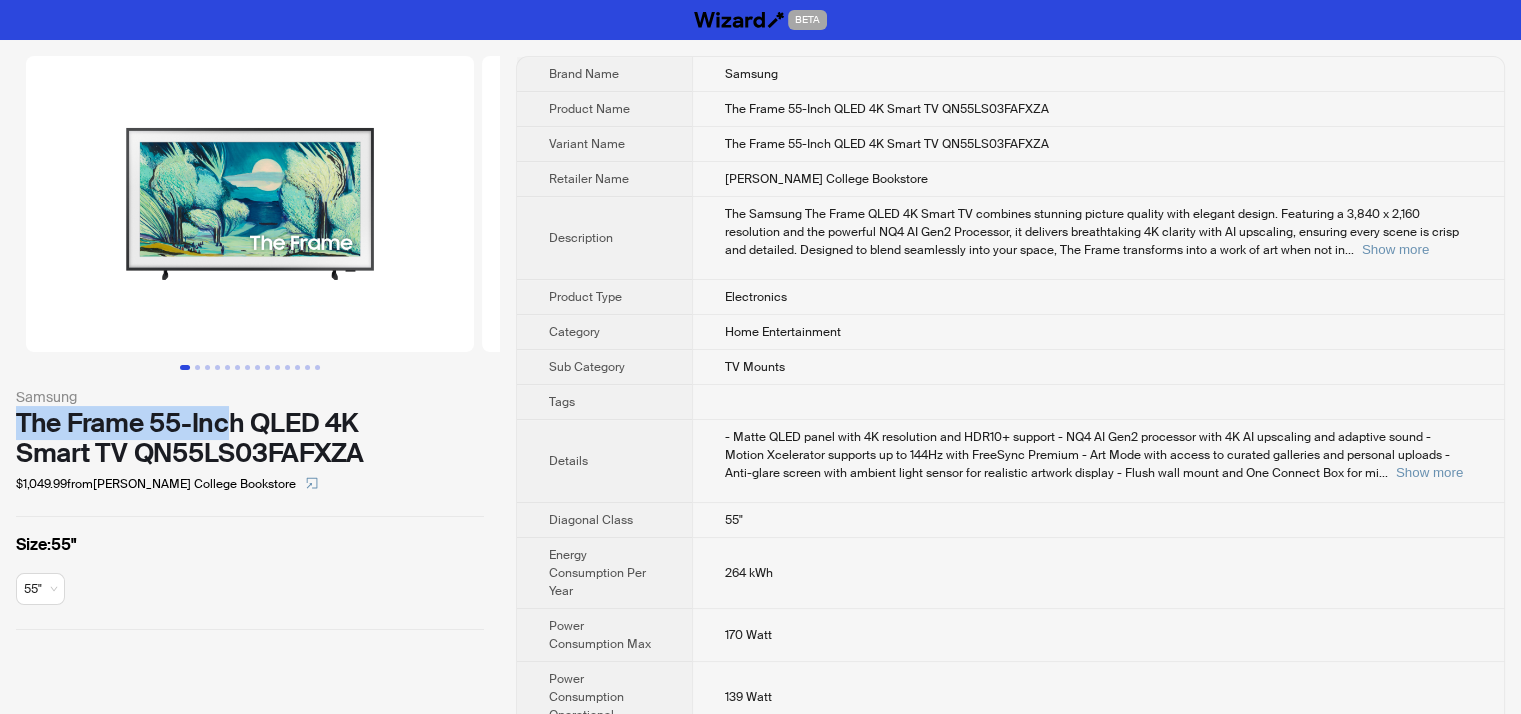 drag, startPoint x: 0, startPoint y: 421, endPoint x: 228, endPoint y: 418, distance: 228.01973 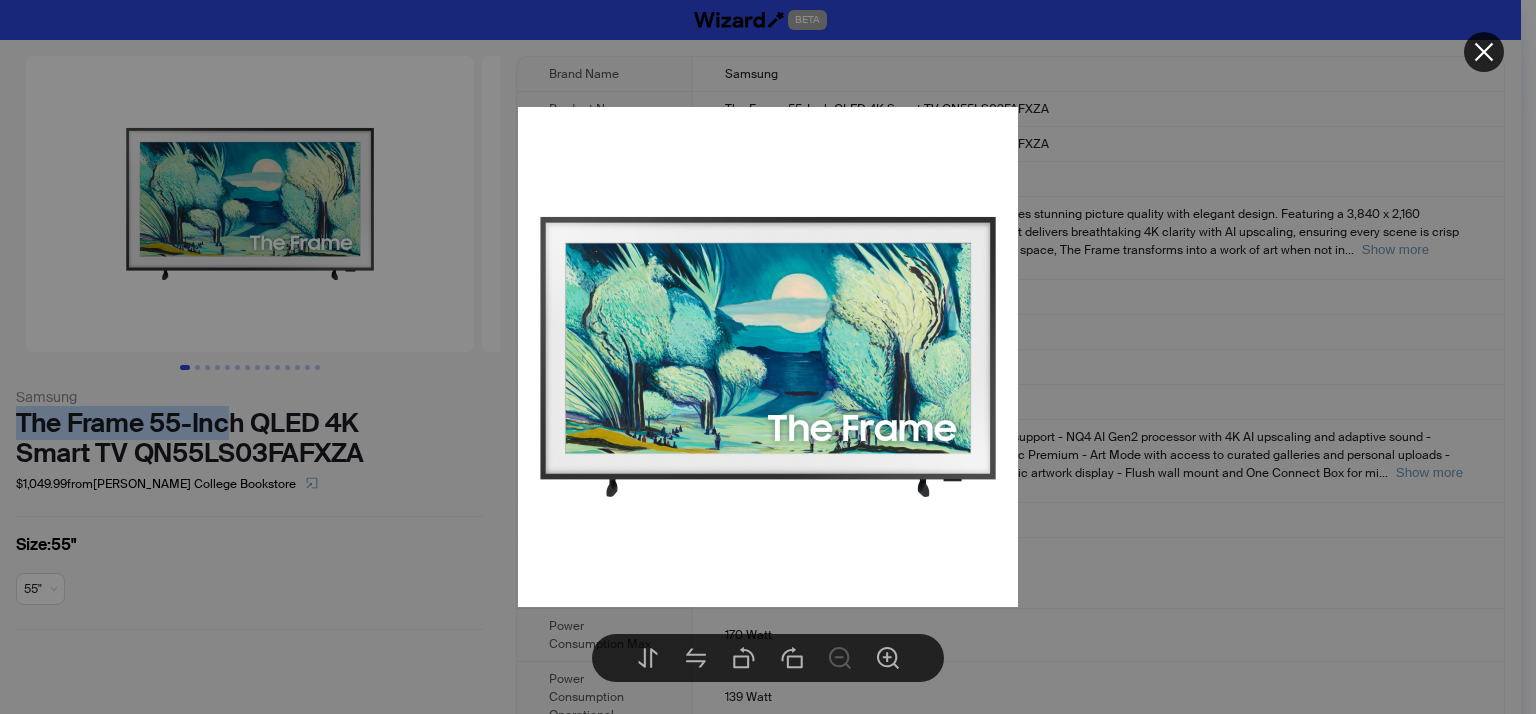 click at bounding box center [768, 357] 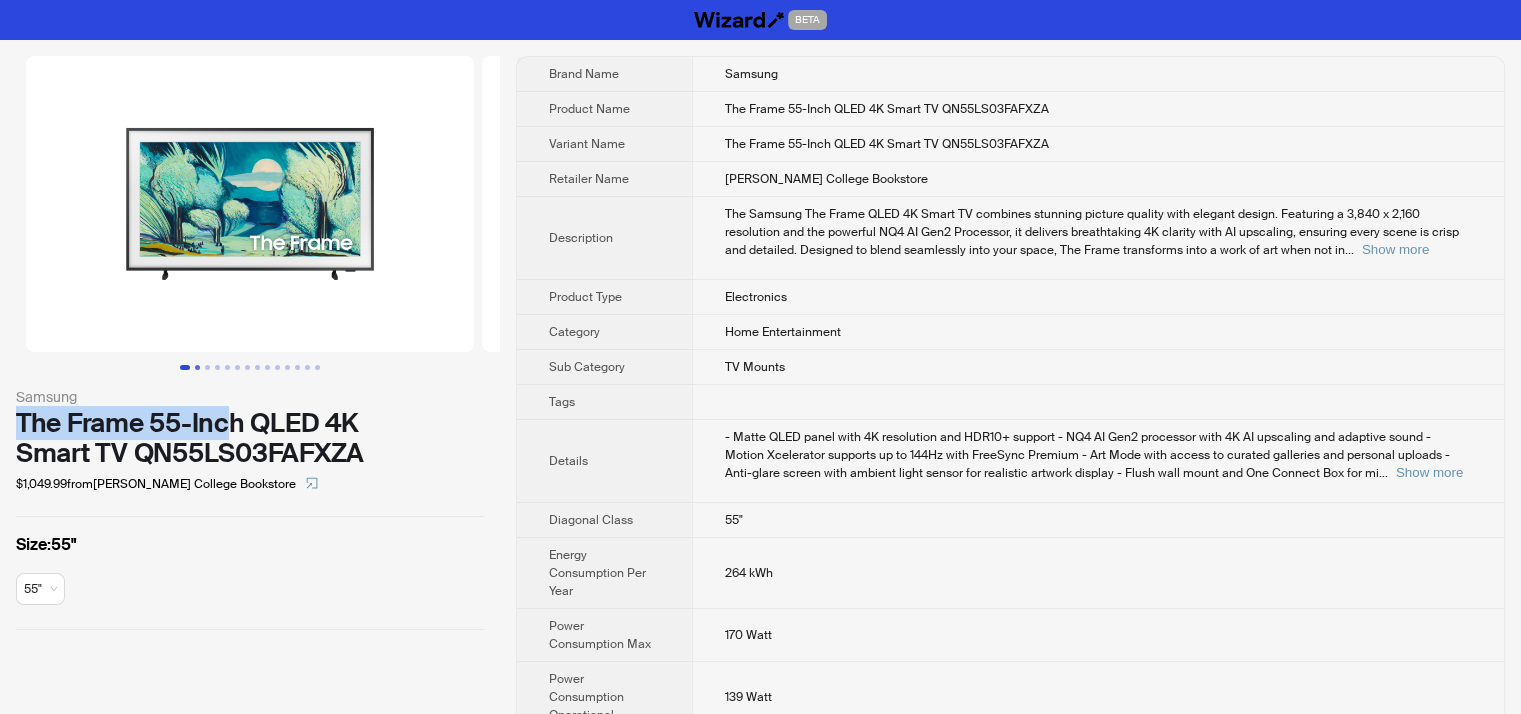 click at bounding box center [197, 367] 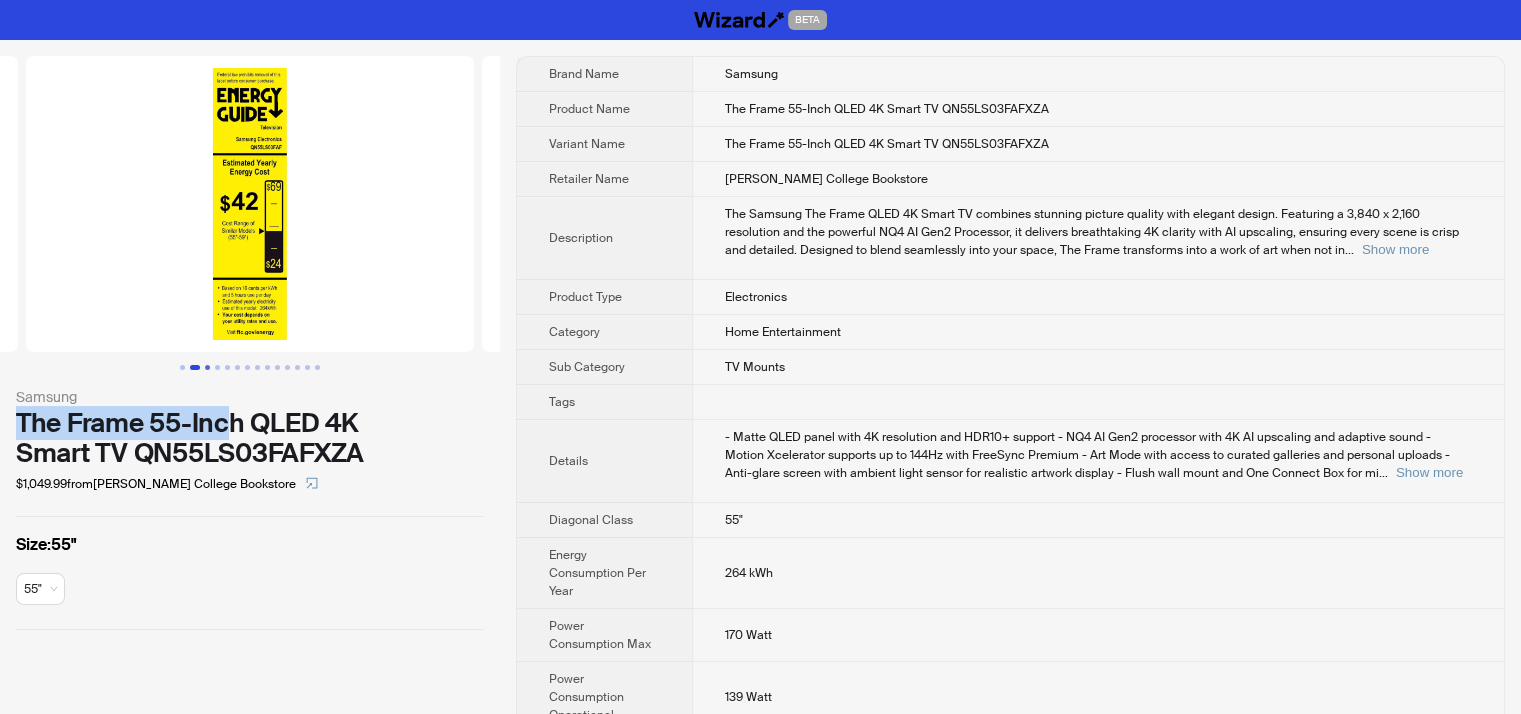 click at bounding box center [207, 367] 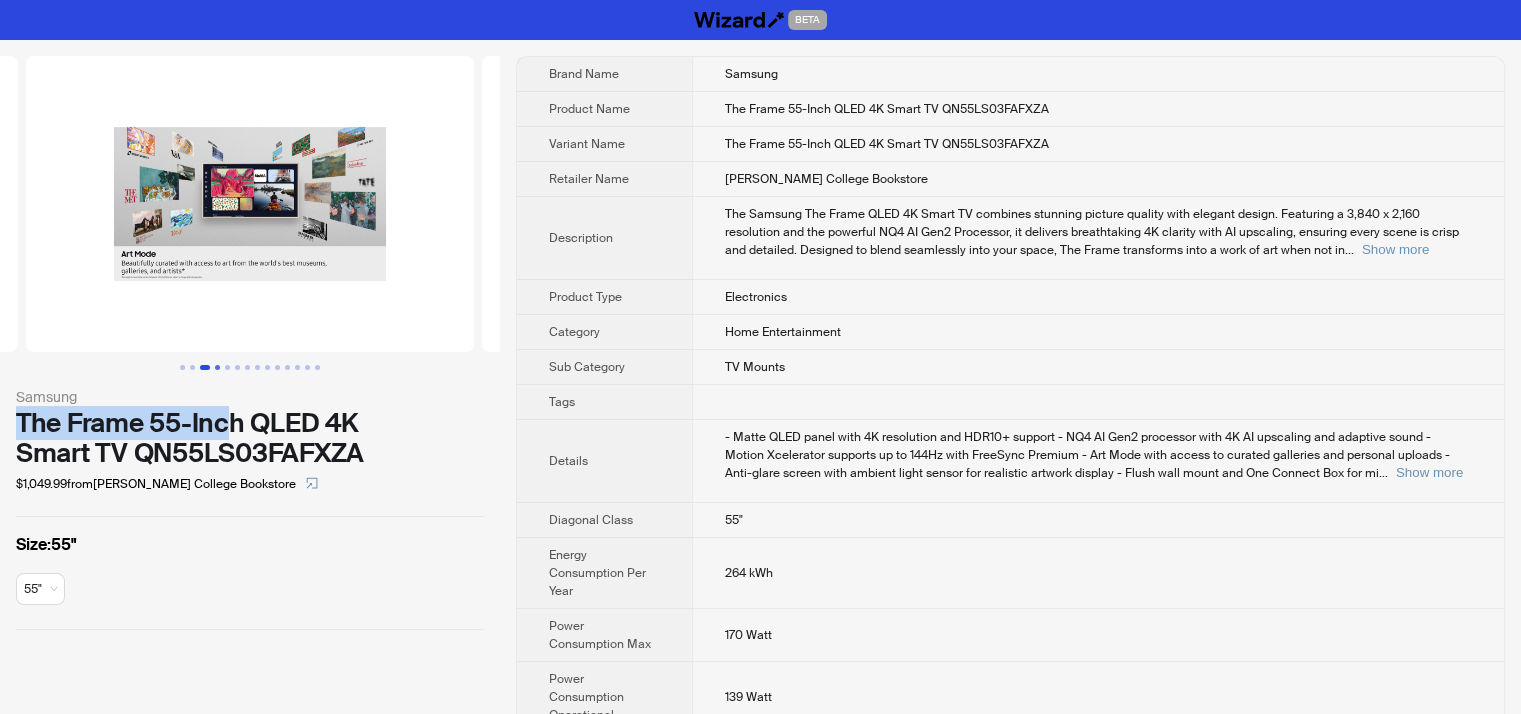 click at bounding box center [217, 367] 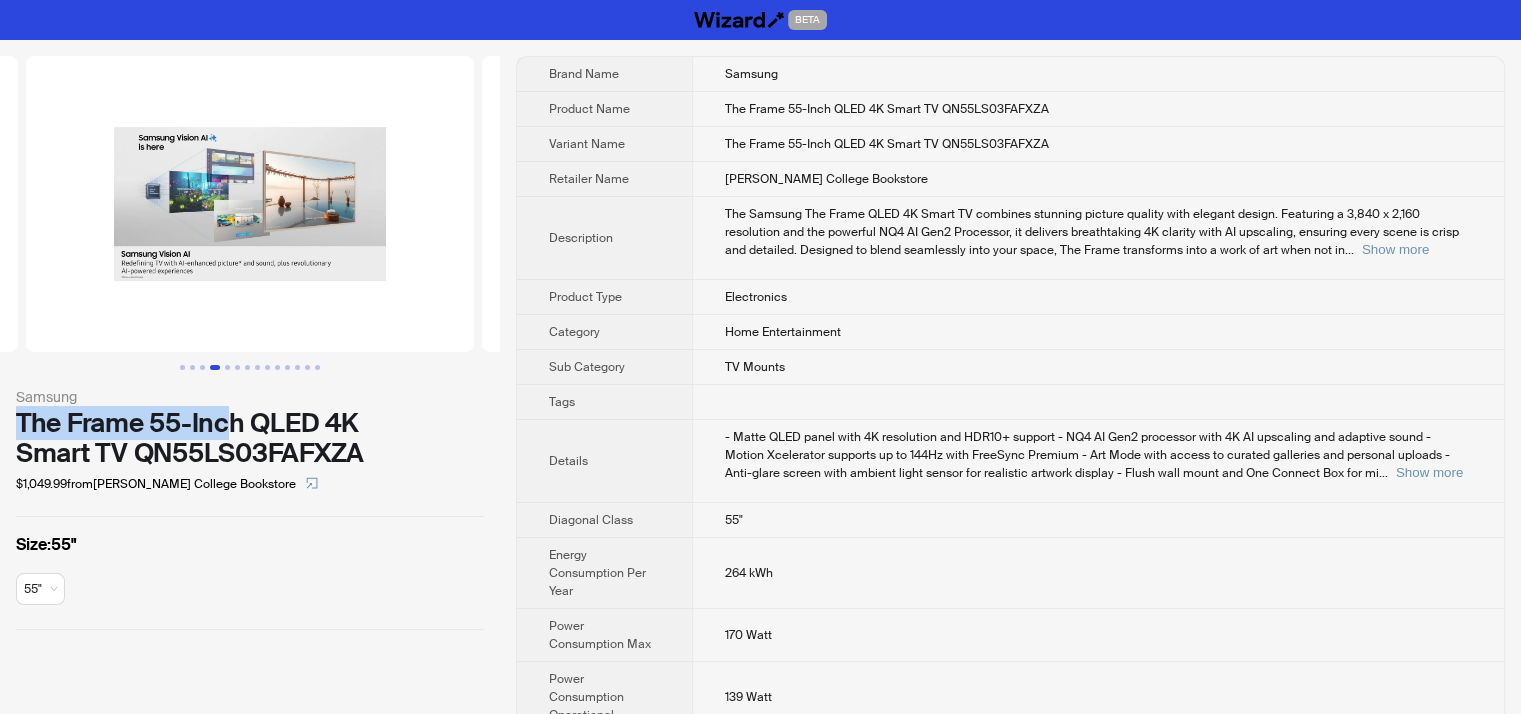 click at bounding box center (215, 367) 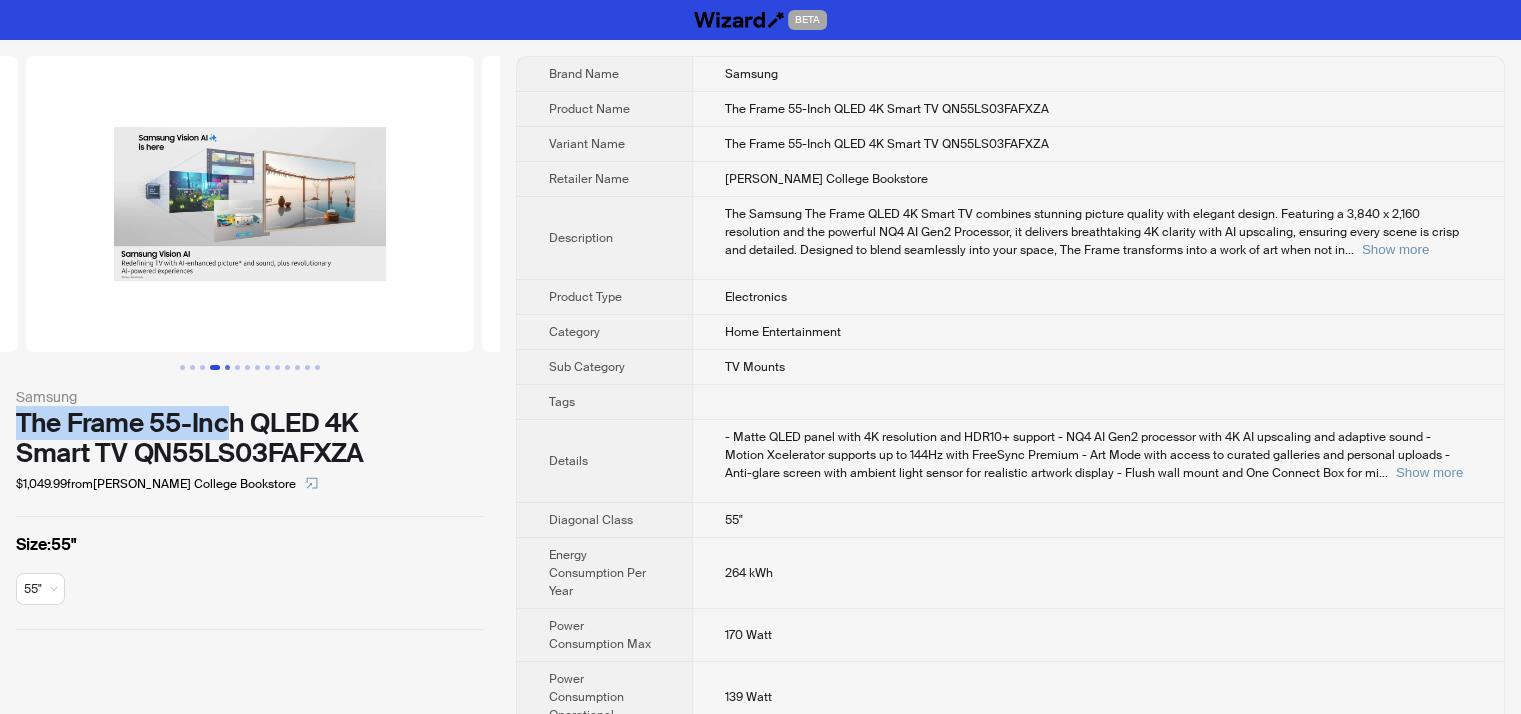 click at bounding box center (227, 367) 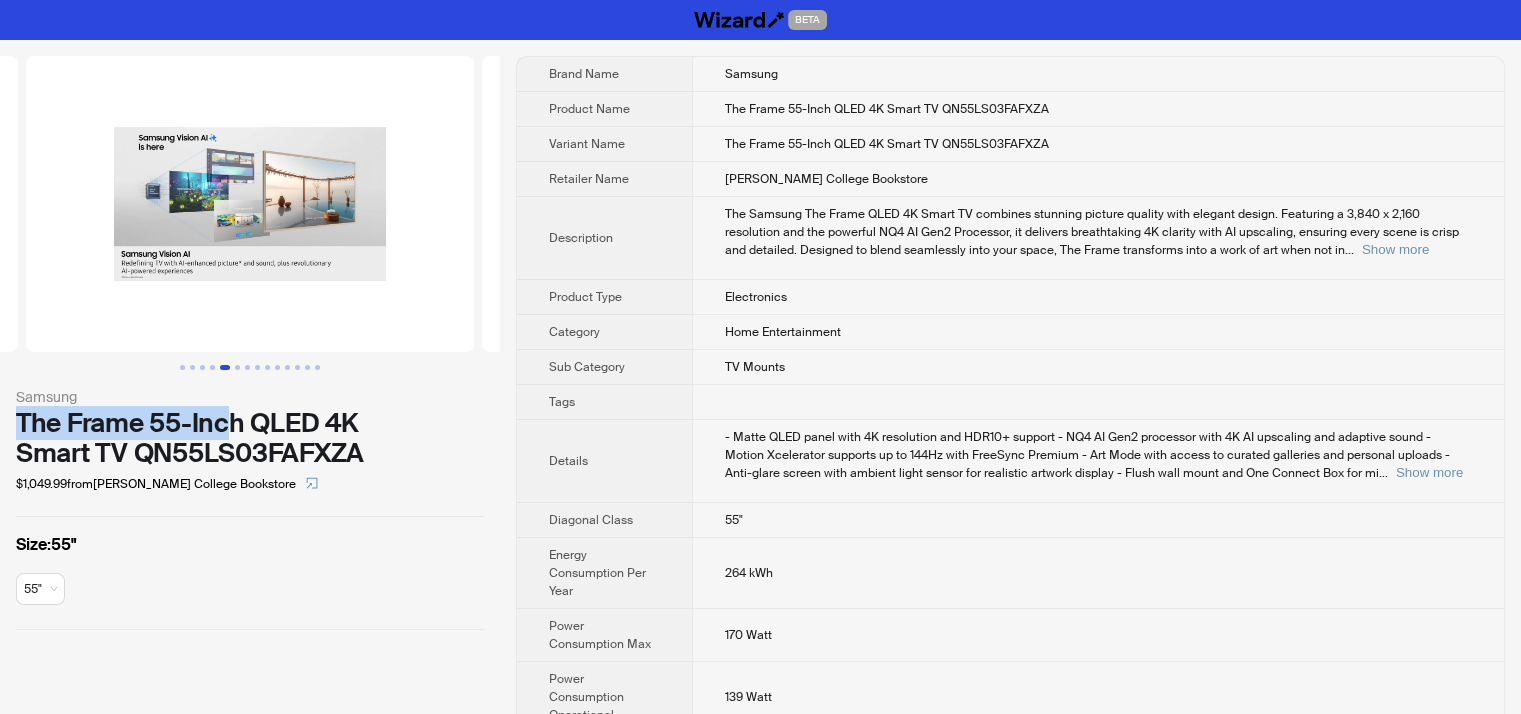 scroll, scrollTop: 0, scrollLeft: 1824, axis: horizontal 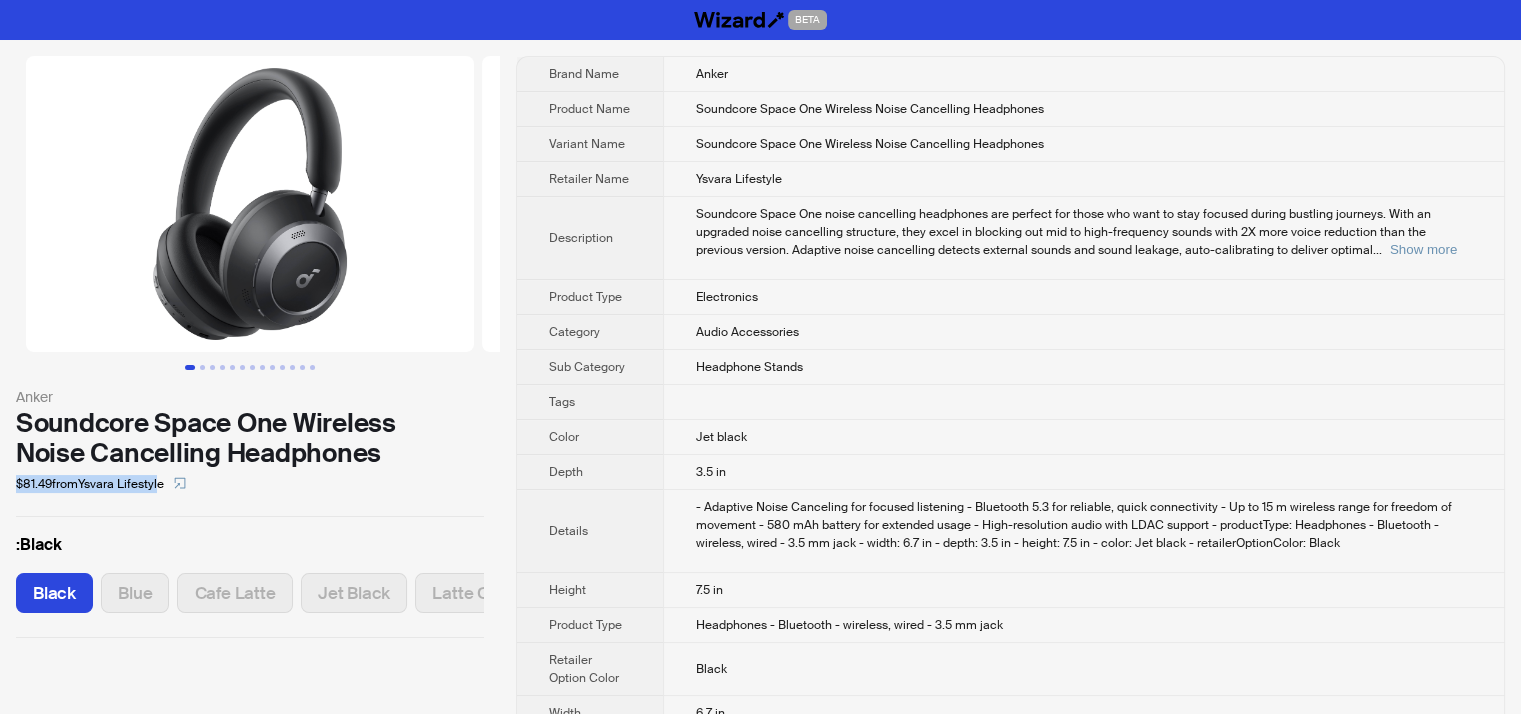drag, startPoint x: 8, startPoint y: 483, endPoint x: 167, endPoint y: 487, distance: 159.05031 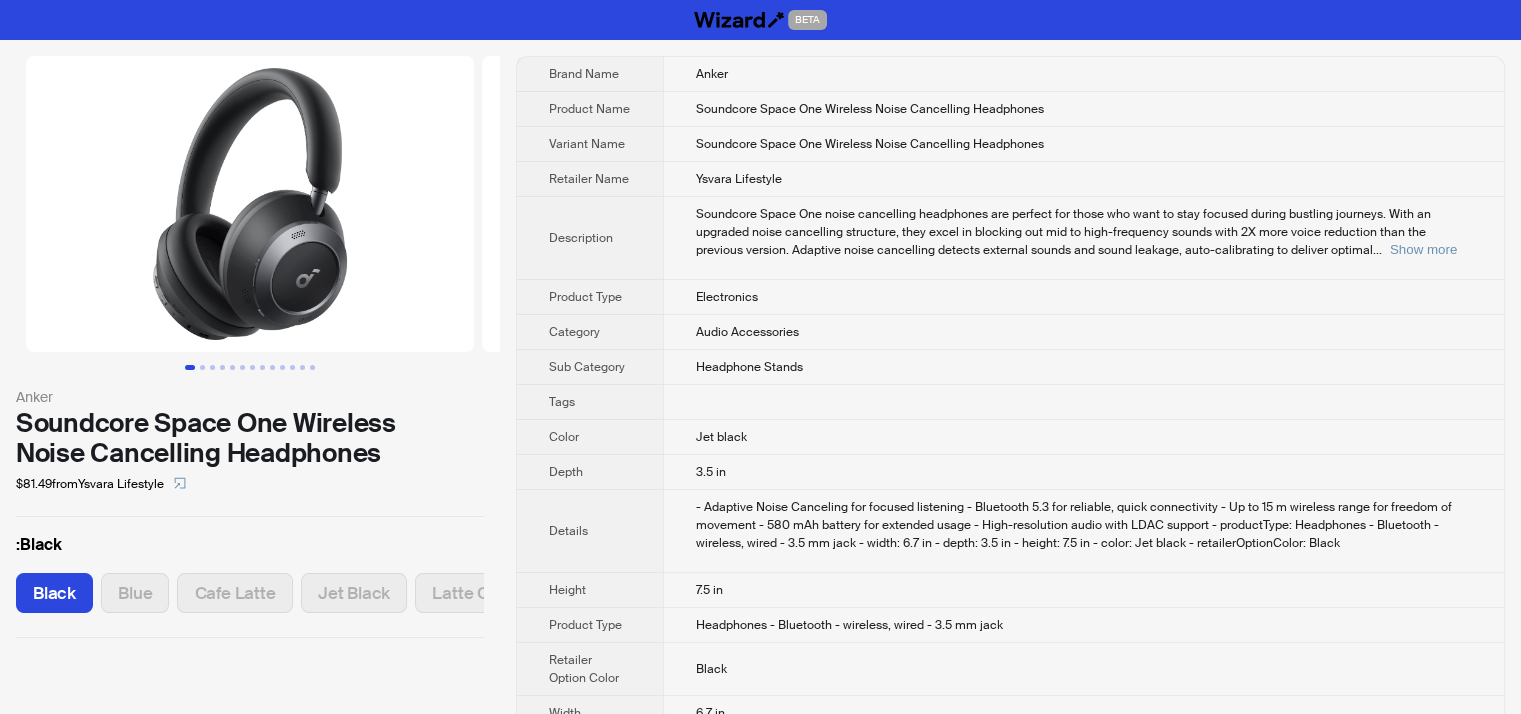 click on "Anker Soundcore Space One Wireless Noise Cancelling Headphones $81.49  from  Ysvara Lifestyle :  Black Black Blue Cafe Latte Jet Black Latte Cream Sky Blue" at bounding box center [250, 347] 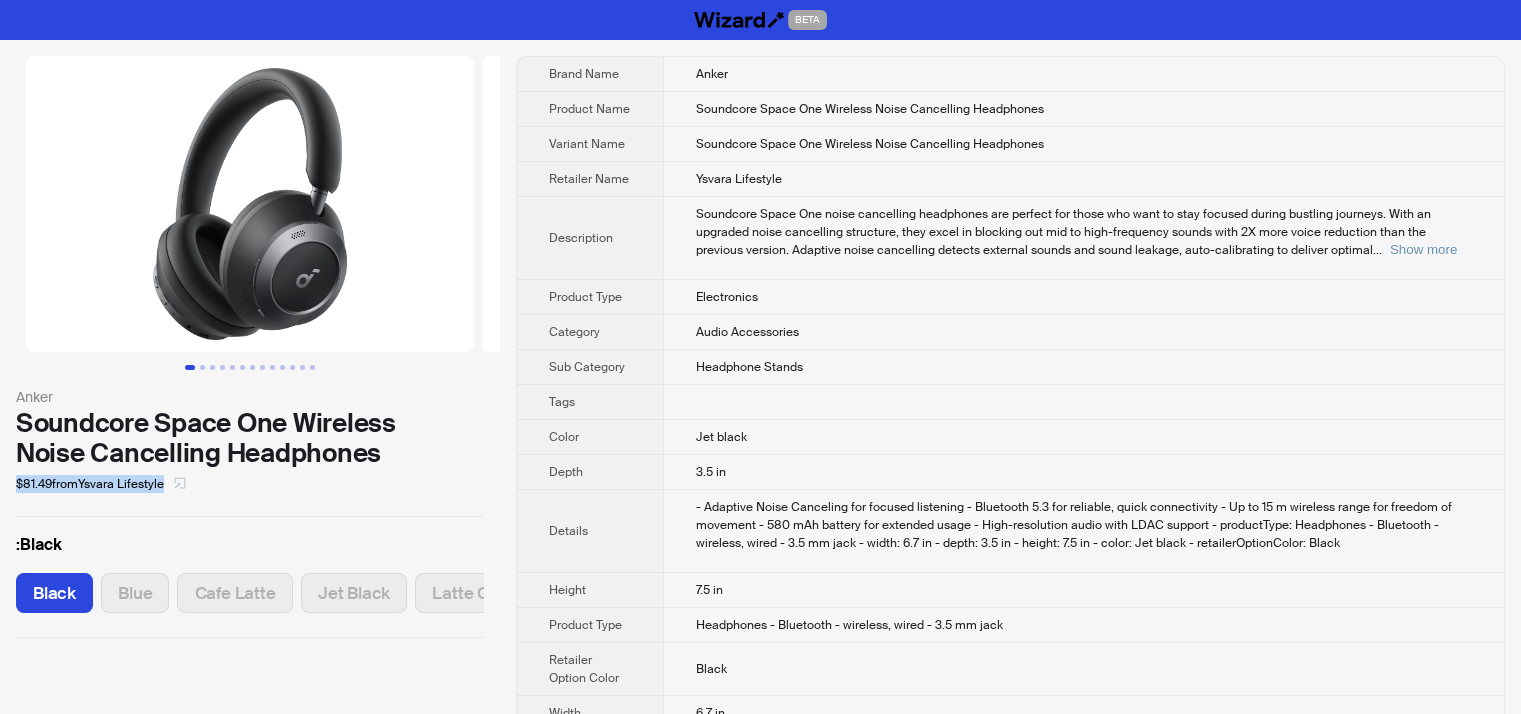 drag, startPoint x: 5, startPoint y: 487, endPoint x: 192, endPoint y: 491, distance: 187.04277 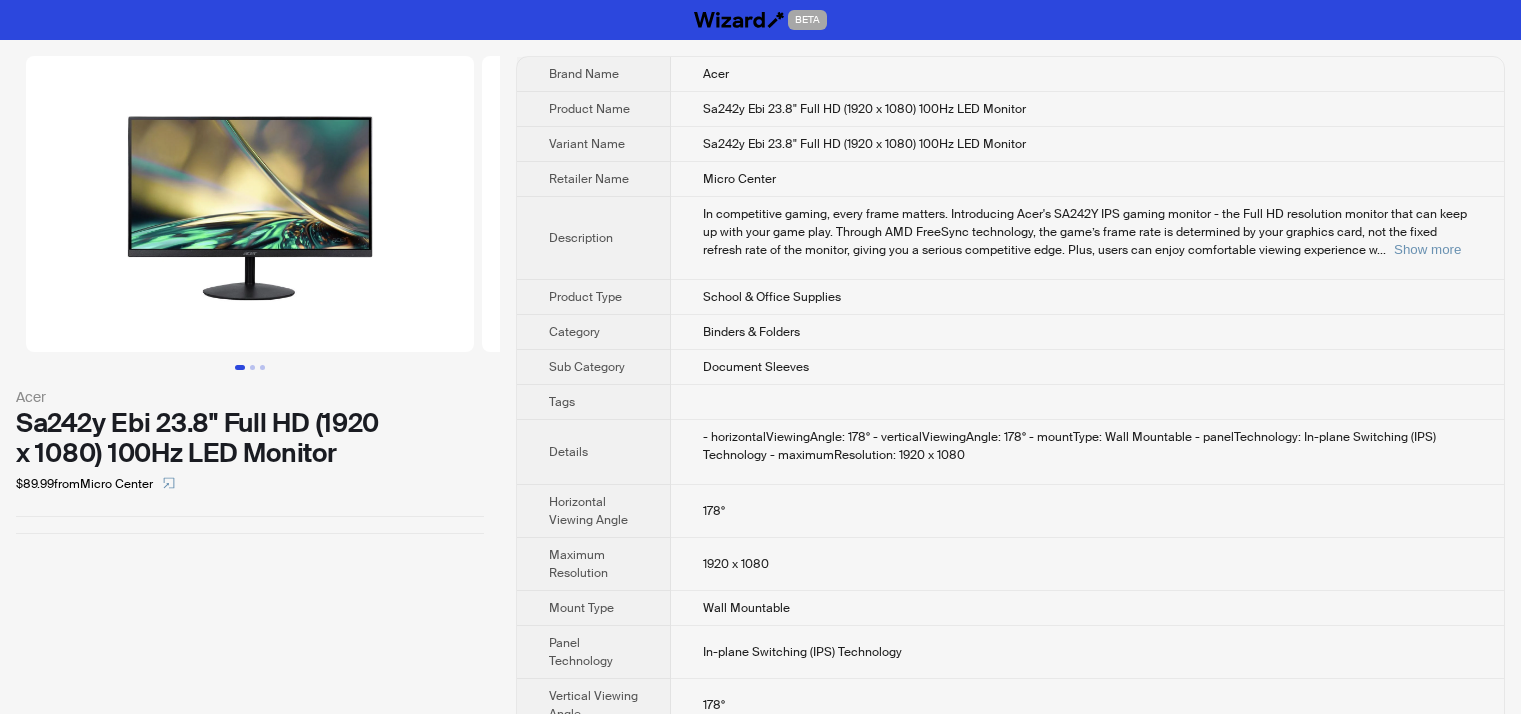 scroll, scrollTop: 0, scrollLeft: 0, axis: both 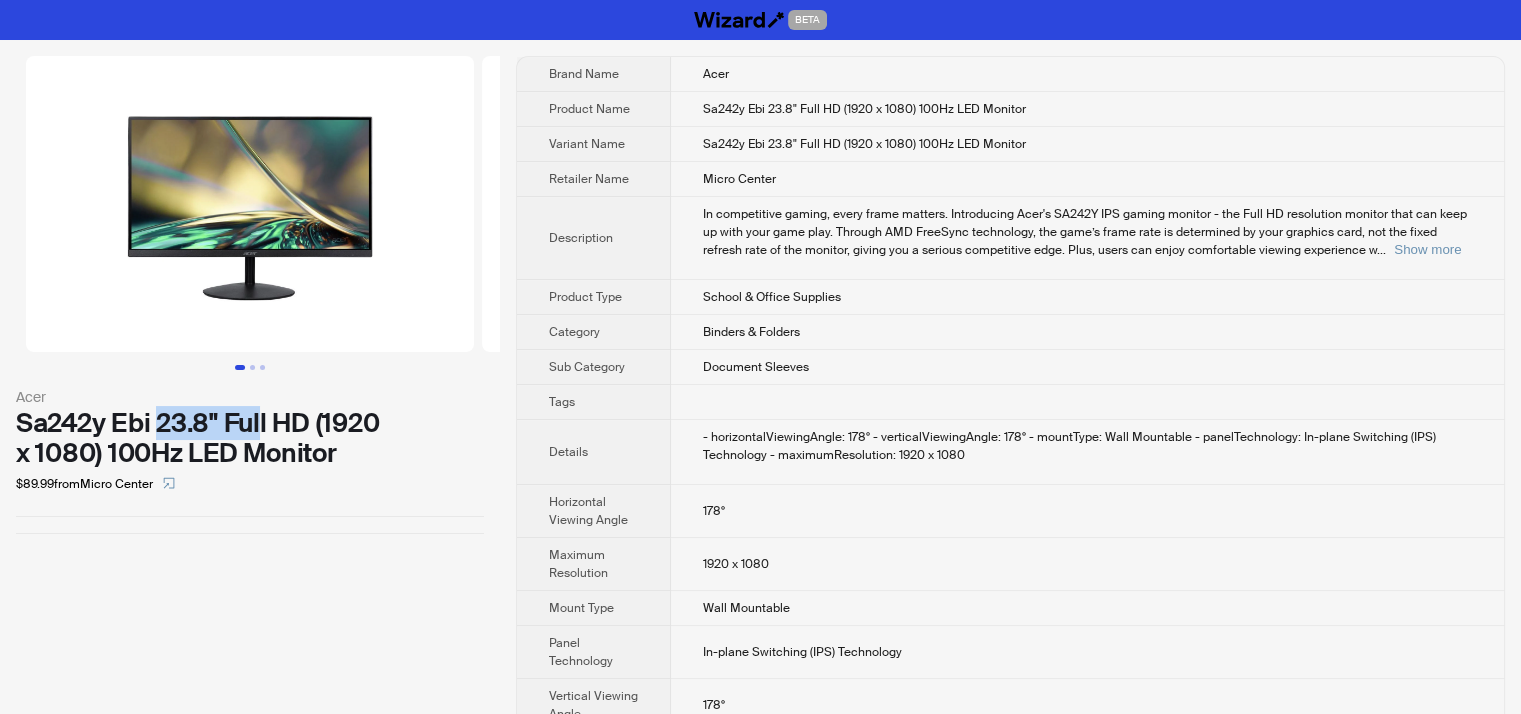 drag, startPoint x: 160, startPoint y: 422, endPoint x: 264, endPoint y: 425, distance: 104.04326 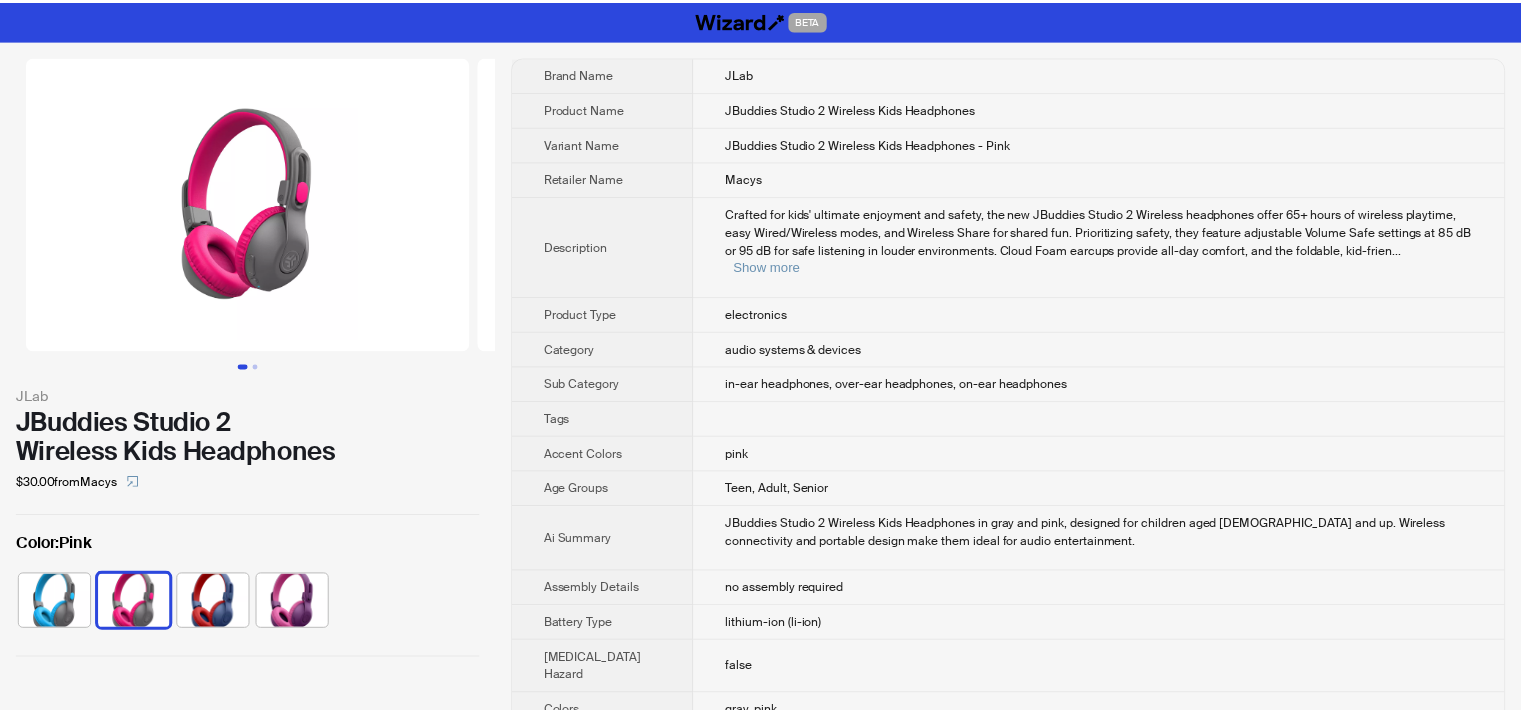 scroll, scrollTop: 0, scrollLeft: 0, axis: both 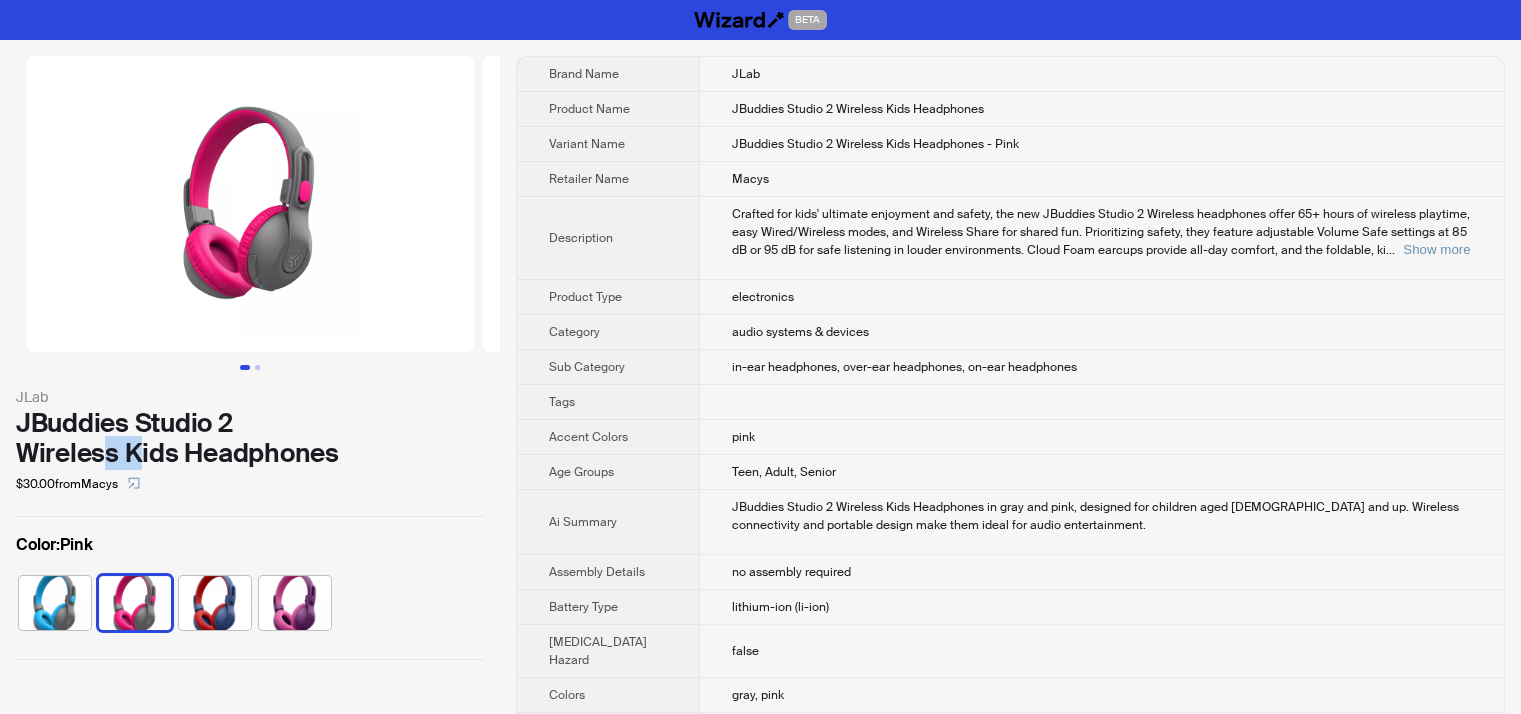 drag, startPoint x: 111, startPoint y: 460, endPoint x: 140, endPoint y: 459, distance: 29.017237 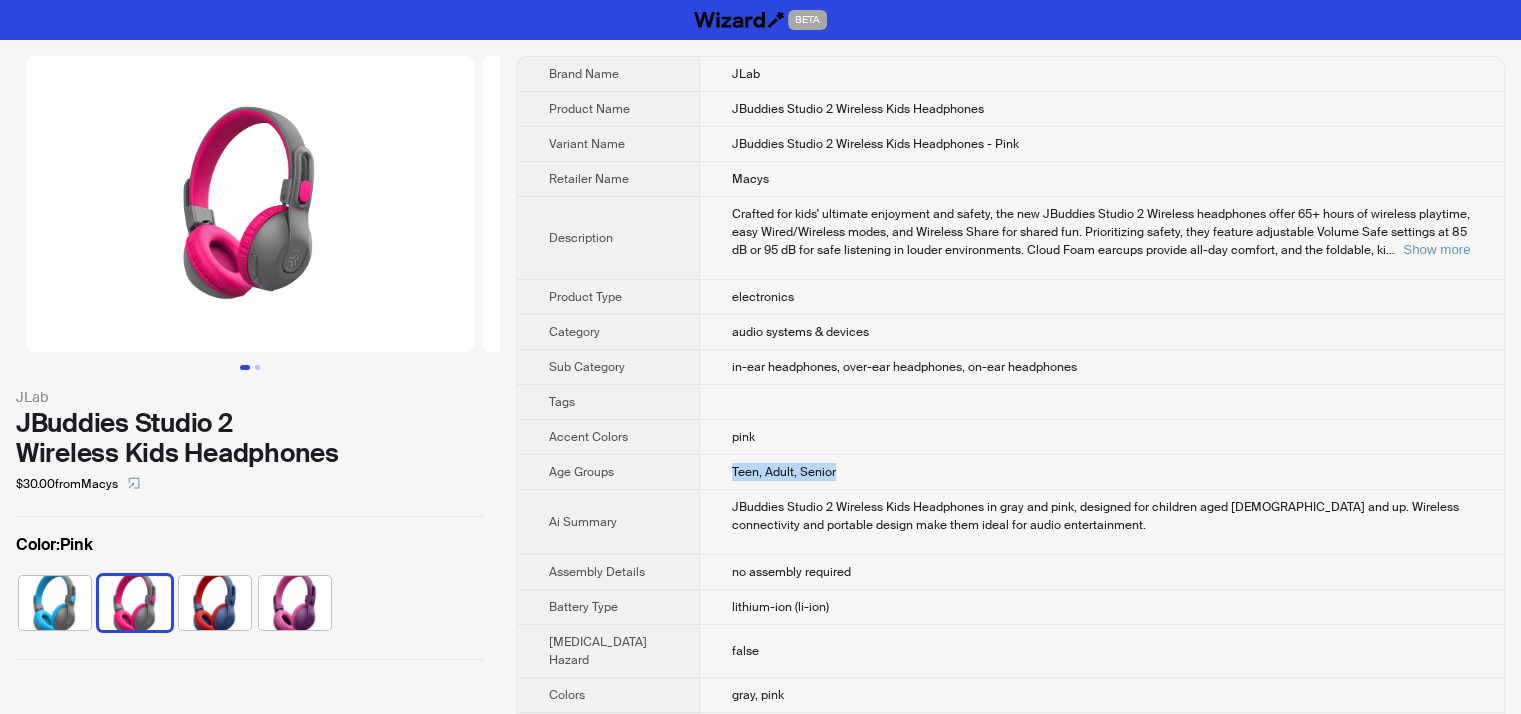 drag, startPoint x: 707, startPoint y: 471, endPoint x: 859, endPoint y: 479, distance: 152.21039 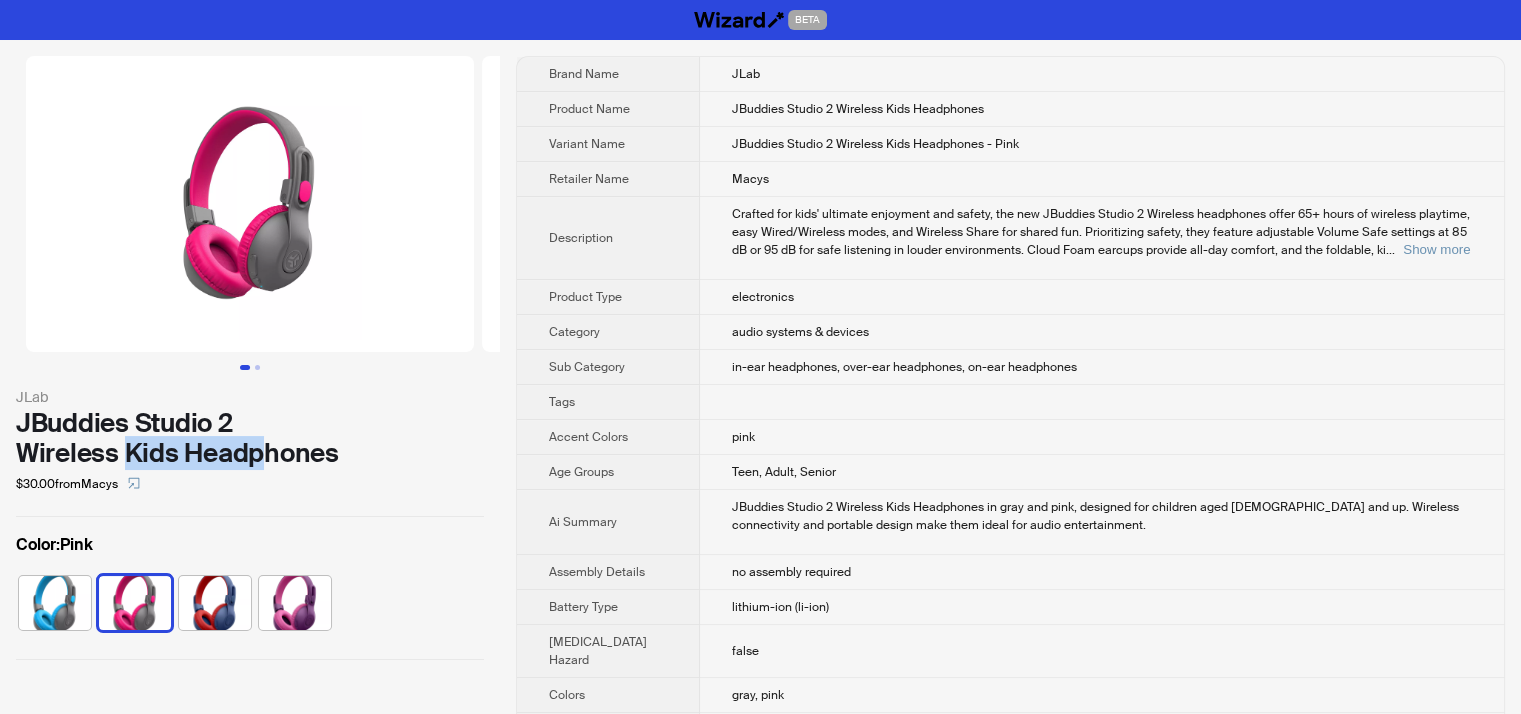 drag, startPoint x: 130, startPoint y: 446, endPoint x: 267, endPoint y: 455, distance: 137.2953 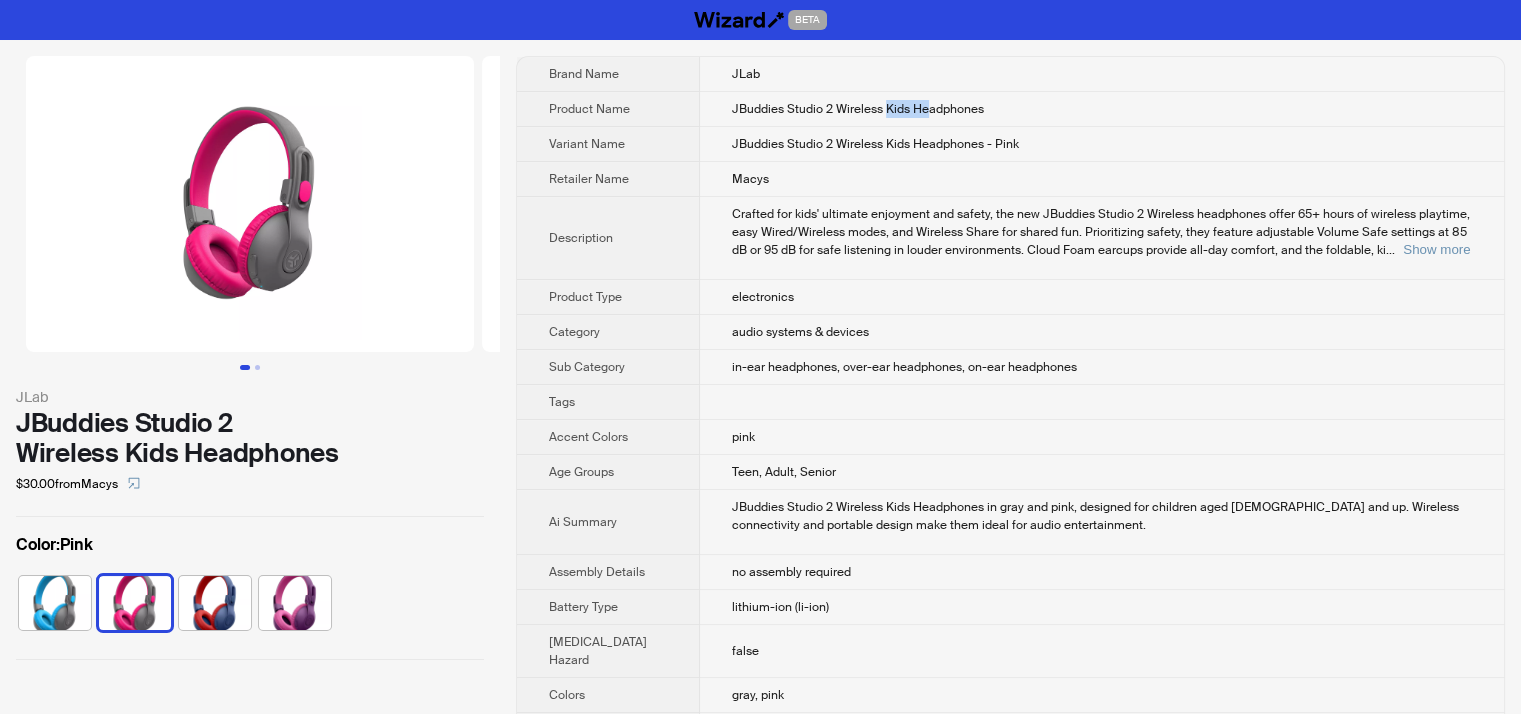 drag, startPoint x: 878, startPoint y: 103, endPoint x: 919, endPoint y: 108, distance: 41.303753 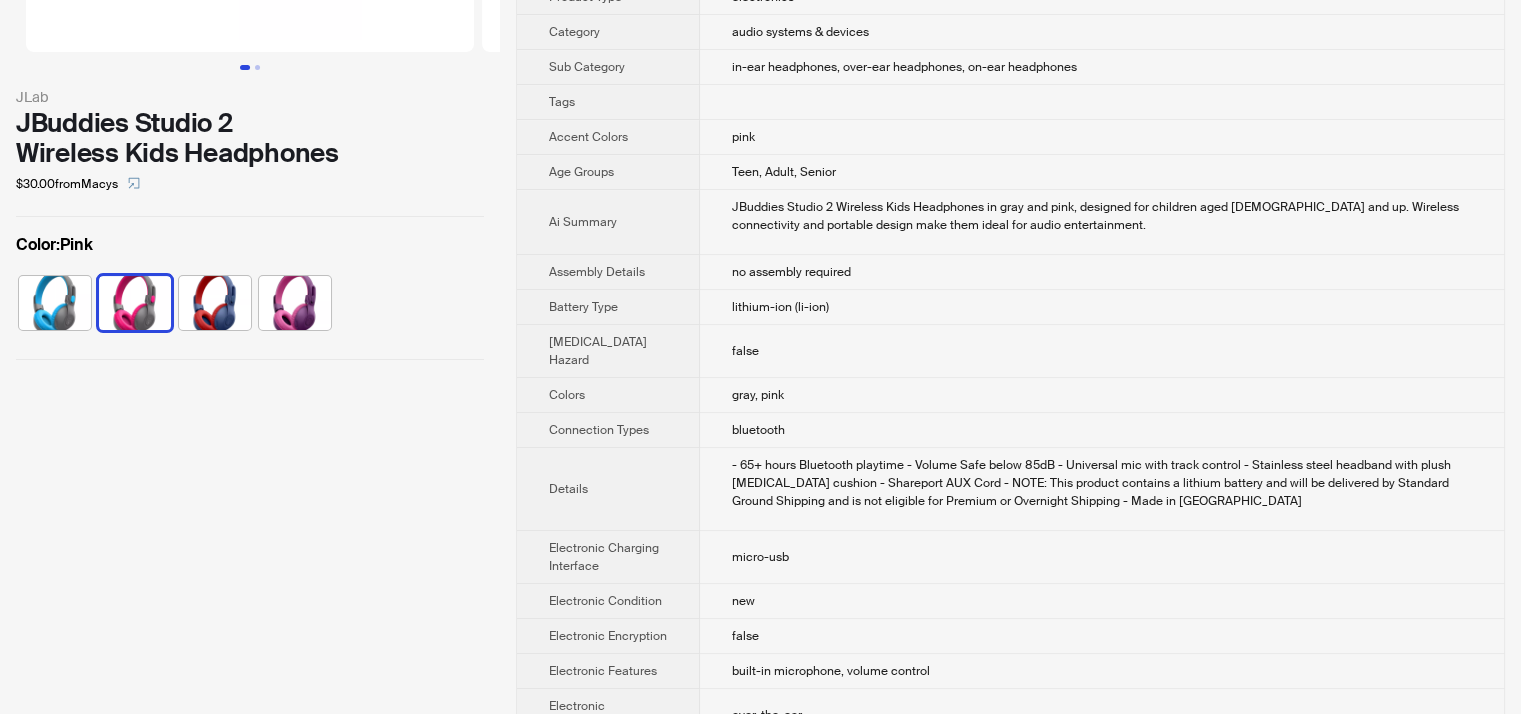 scroll, scrollTop: 200, scrollLeft: 0, axis: vertical 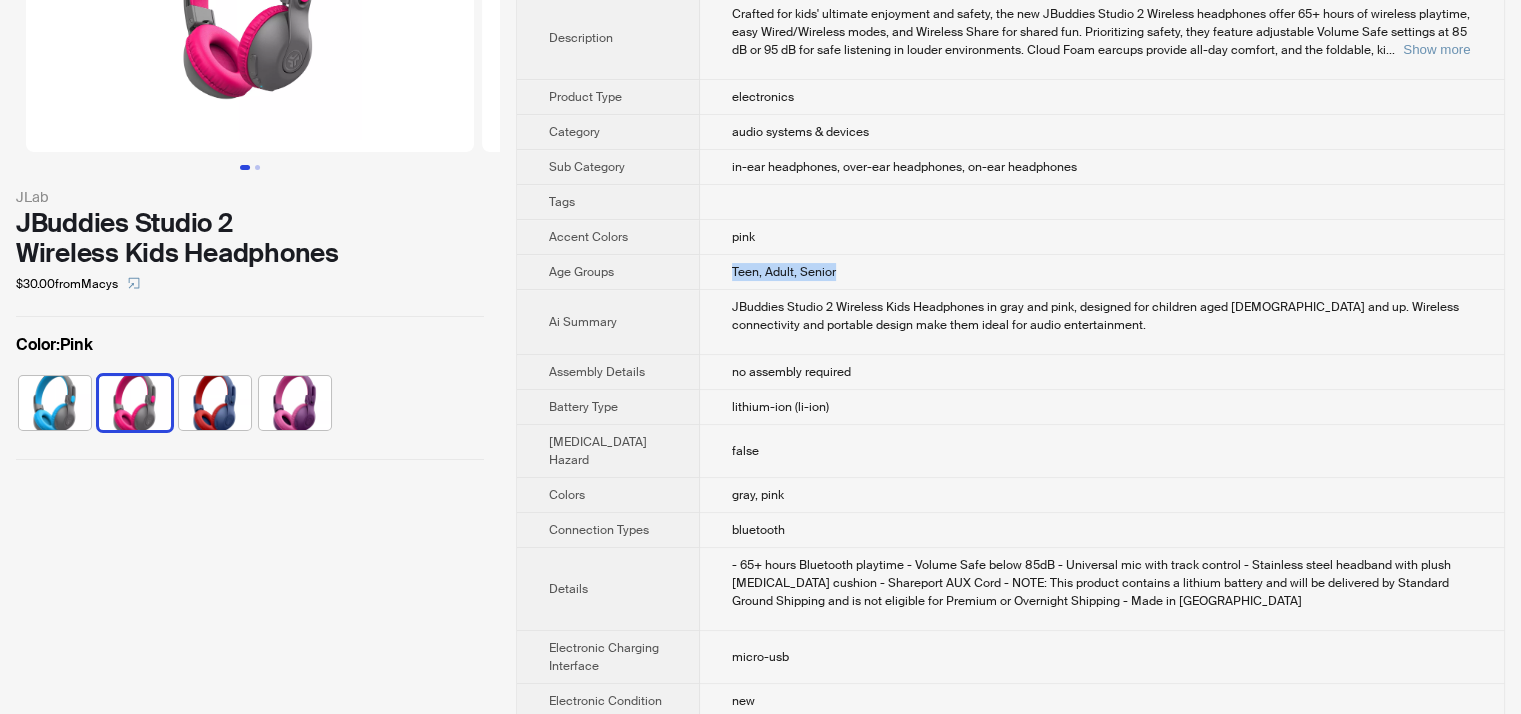 drag, startPoint x: 708, startPoint y: 268, endPoint x: 892, endPoint y: 267, distance: 184.00272 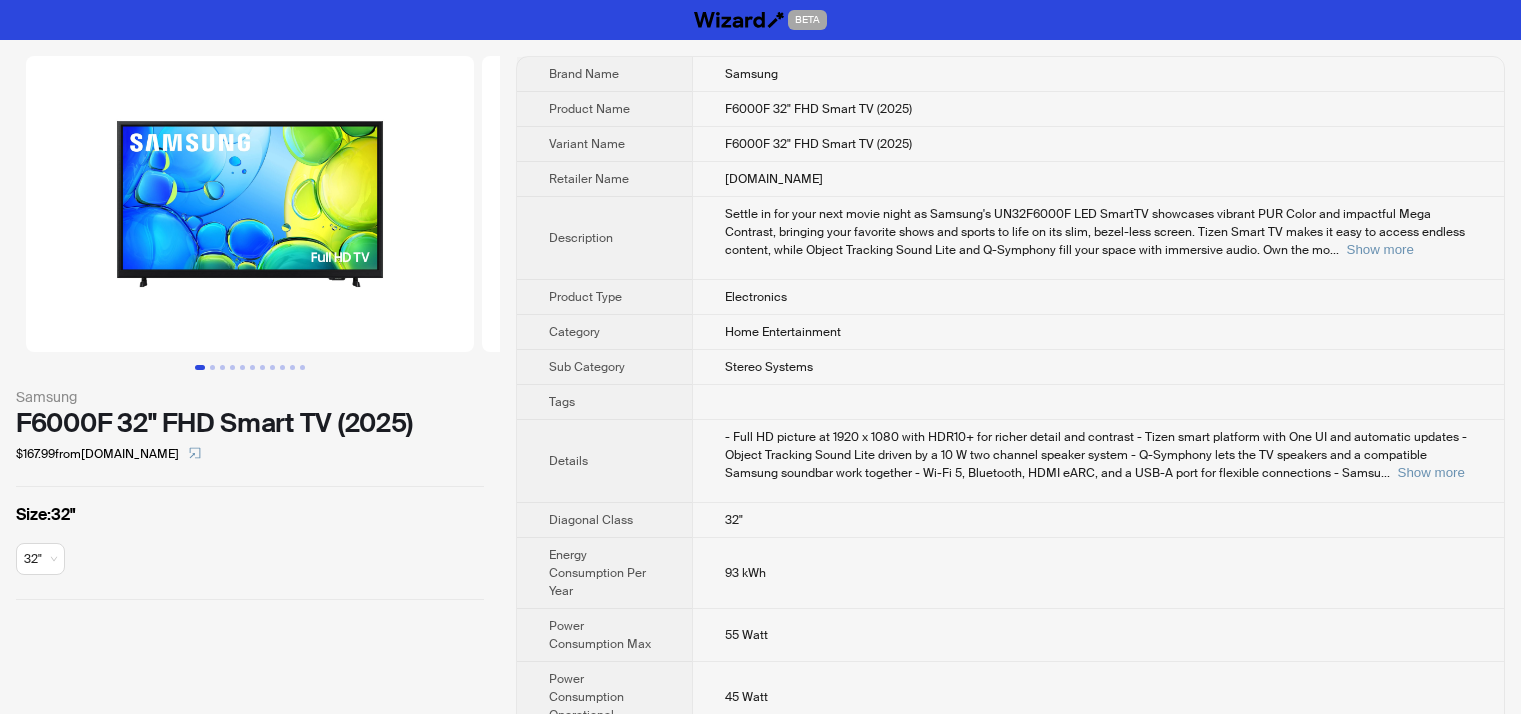 scroll, scrollTop: 0, scrollLeft: 0, axis: both 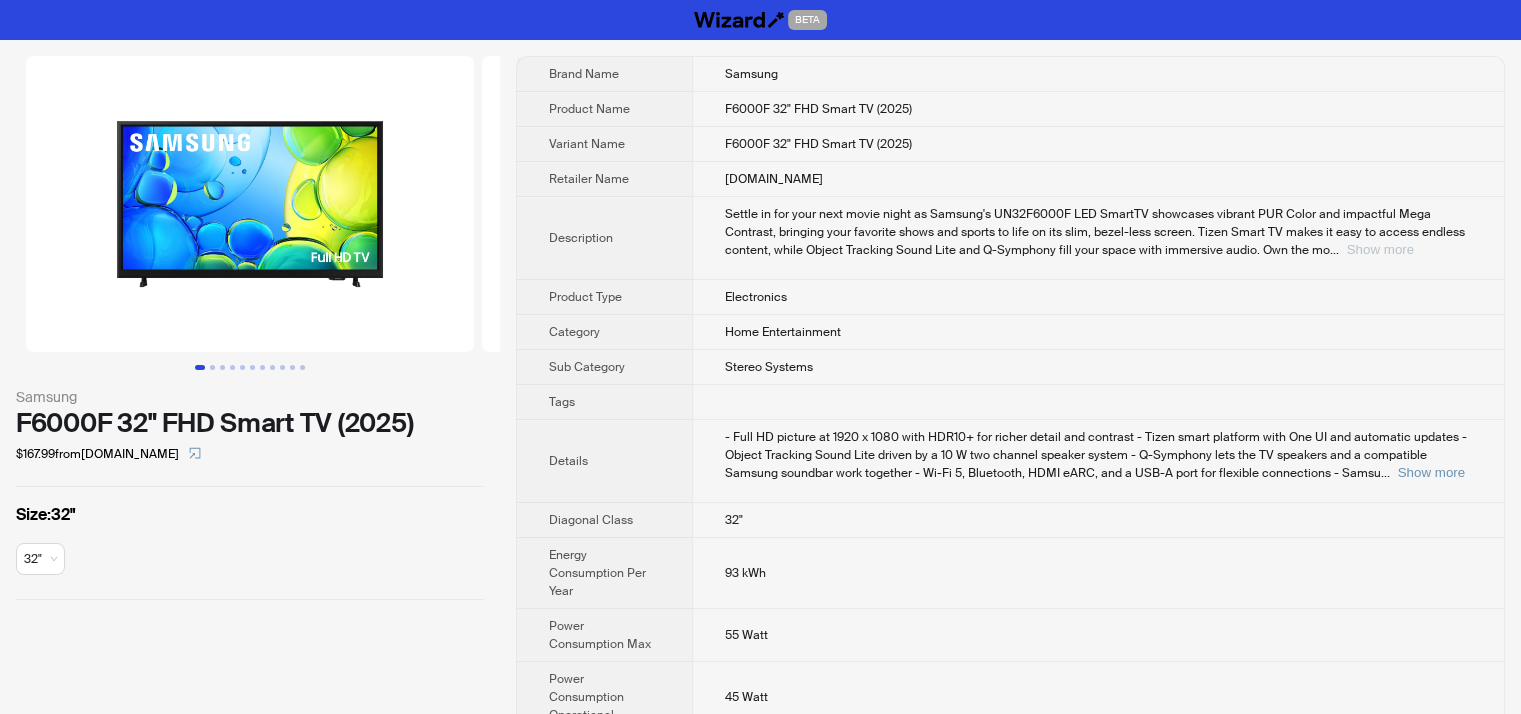 click on "Show more" at bounding box center [1380, 249] 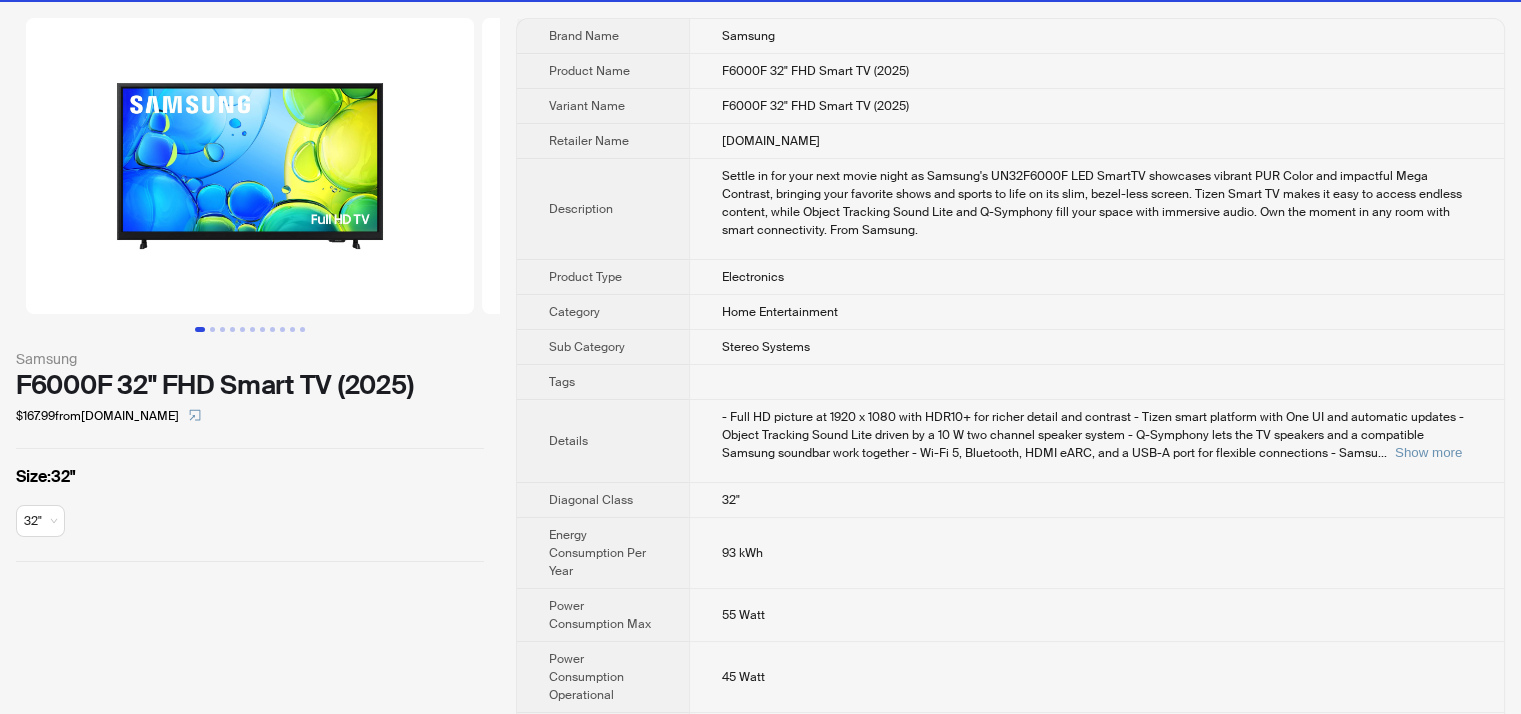 scroll, scrollTop: 0, scrollLeft: 0, axis: both 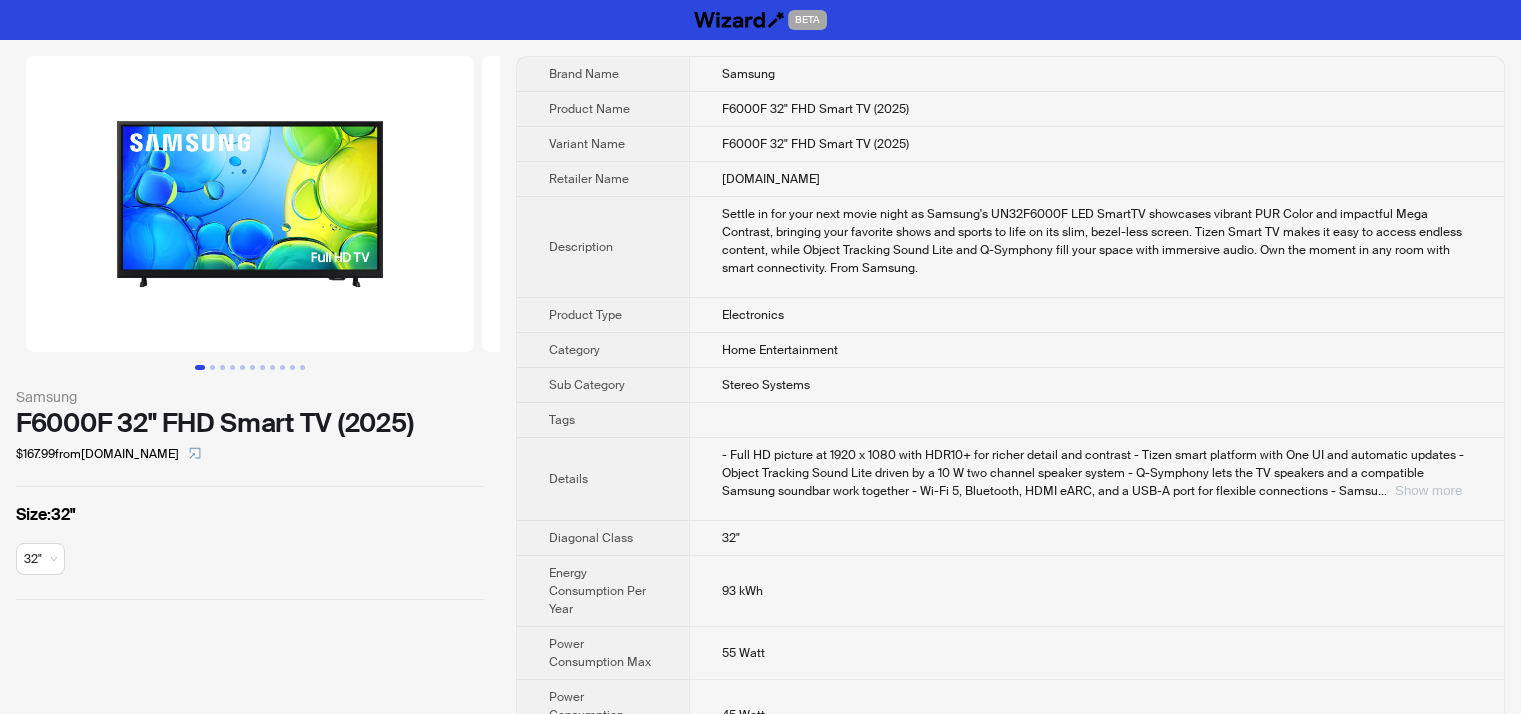 click on "Show more" at bounding box center [1428, 490] 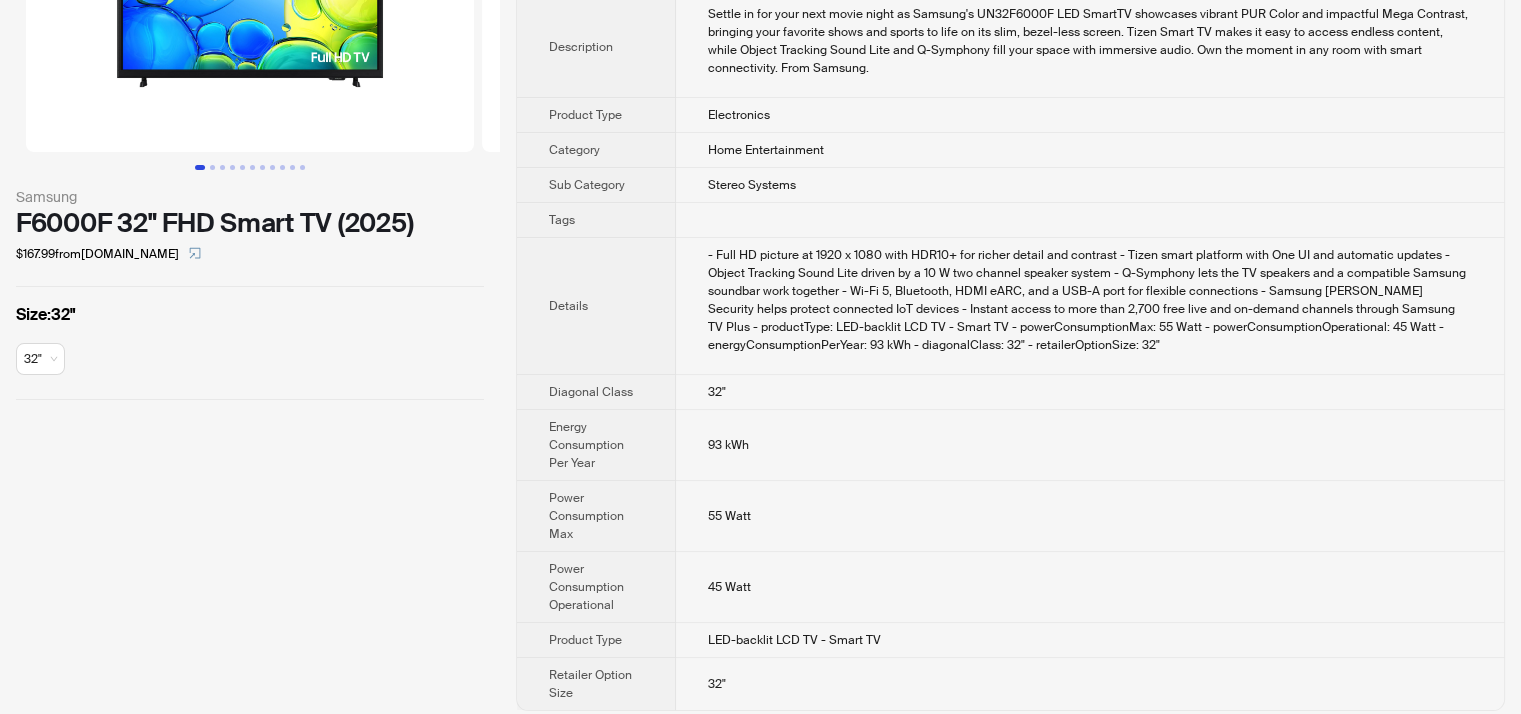scroll, scrollTop: 0, scrollLeft: 0, axis: both 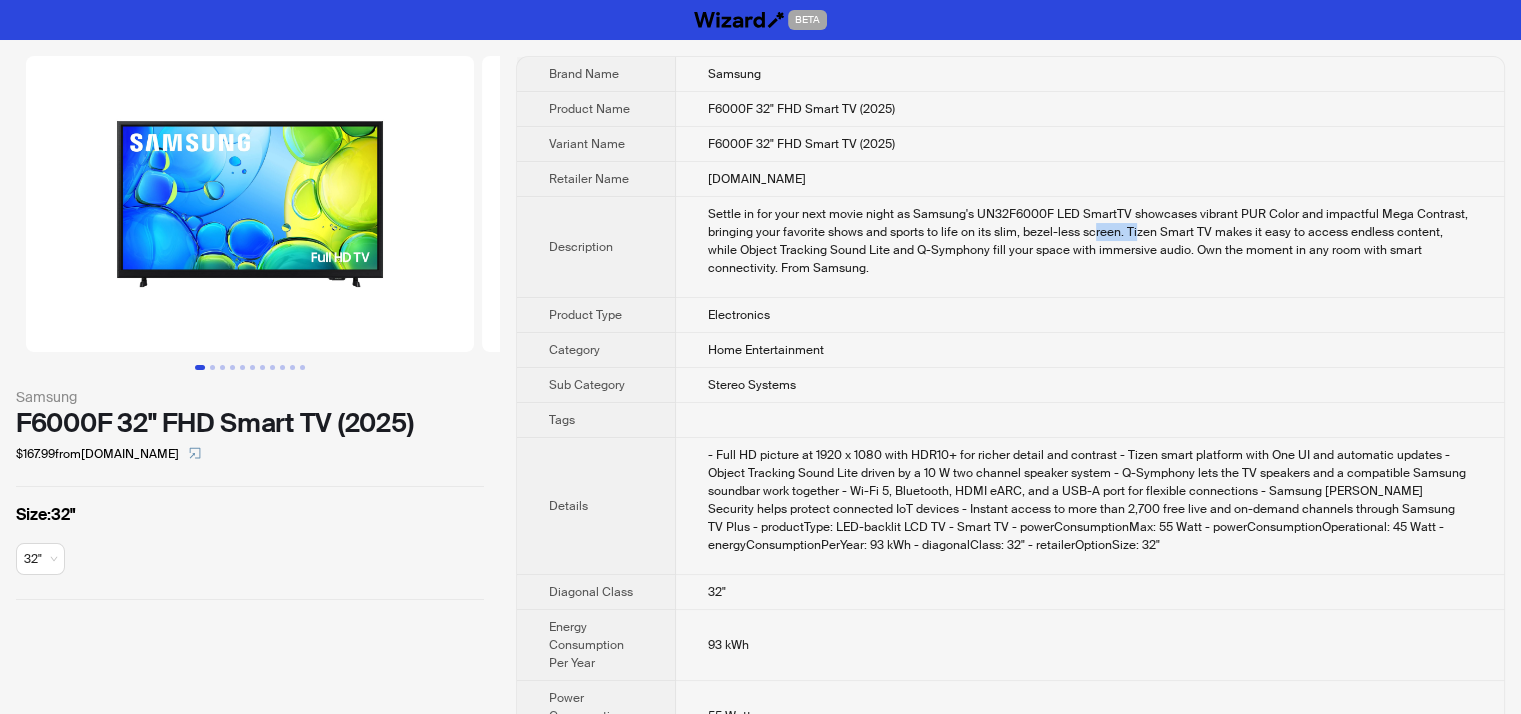 drag, startPoint x: 1149, startPoint y: 229, endPoint x: 1104, endPoint y: 236, distance: 45.54119 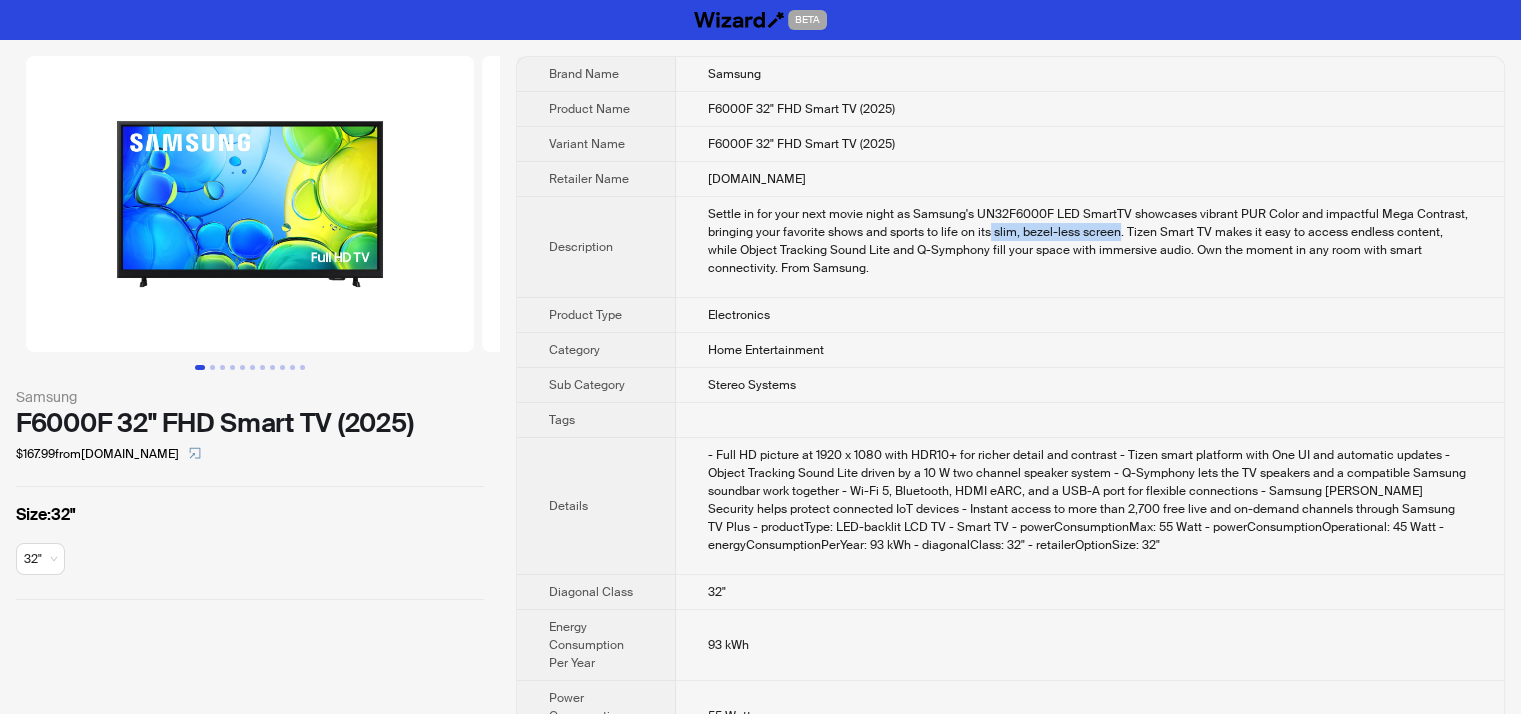 drag, startPoint x: 998, startPoint y: 234, endPoint x: 1132, endPoint y: 239, distance: 134.09325 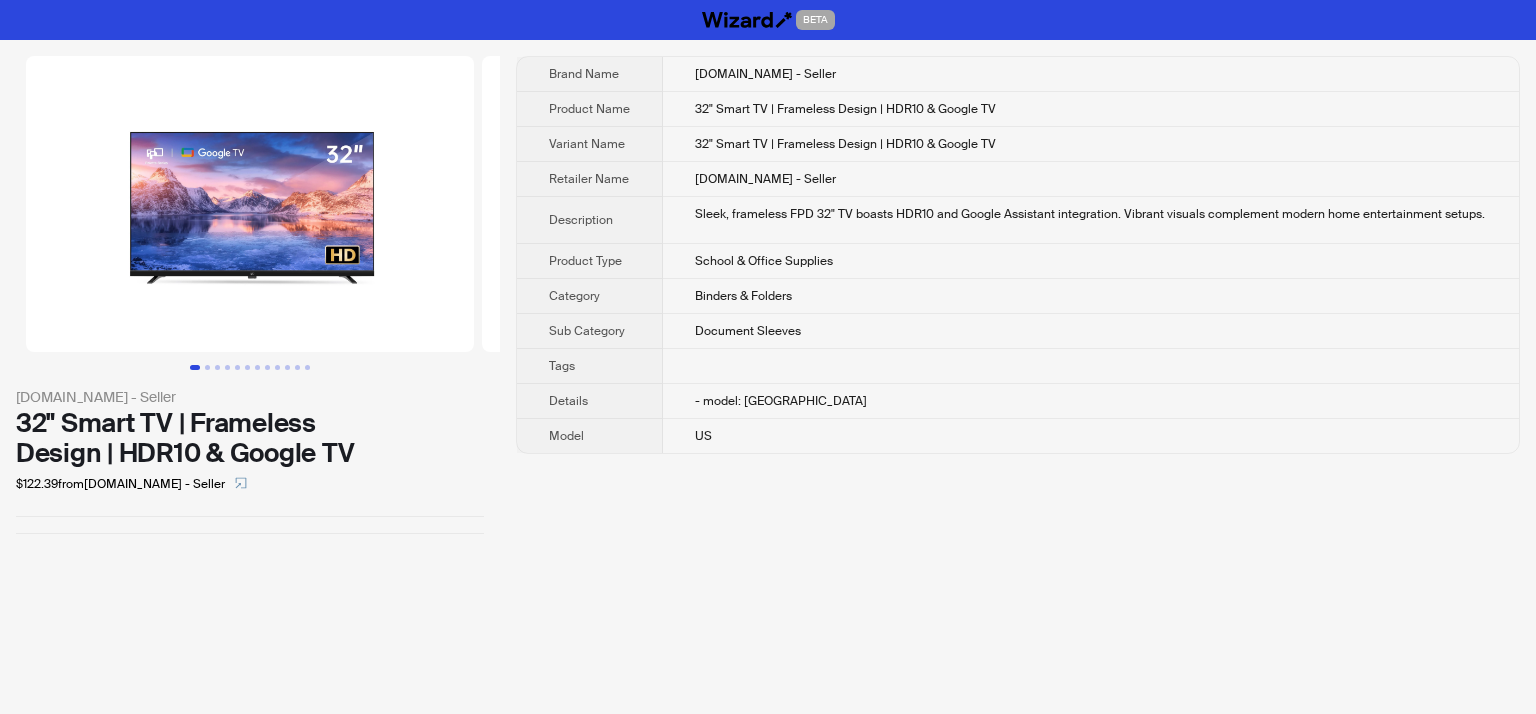 scroll, scrollTop: 0, scrollLeft: 0, axis: both 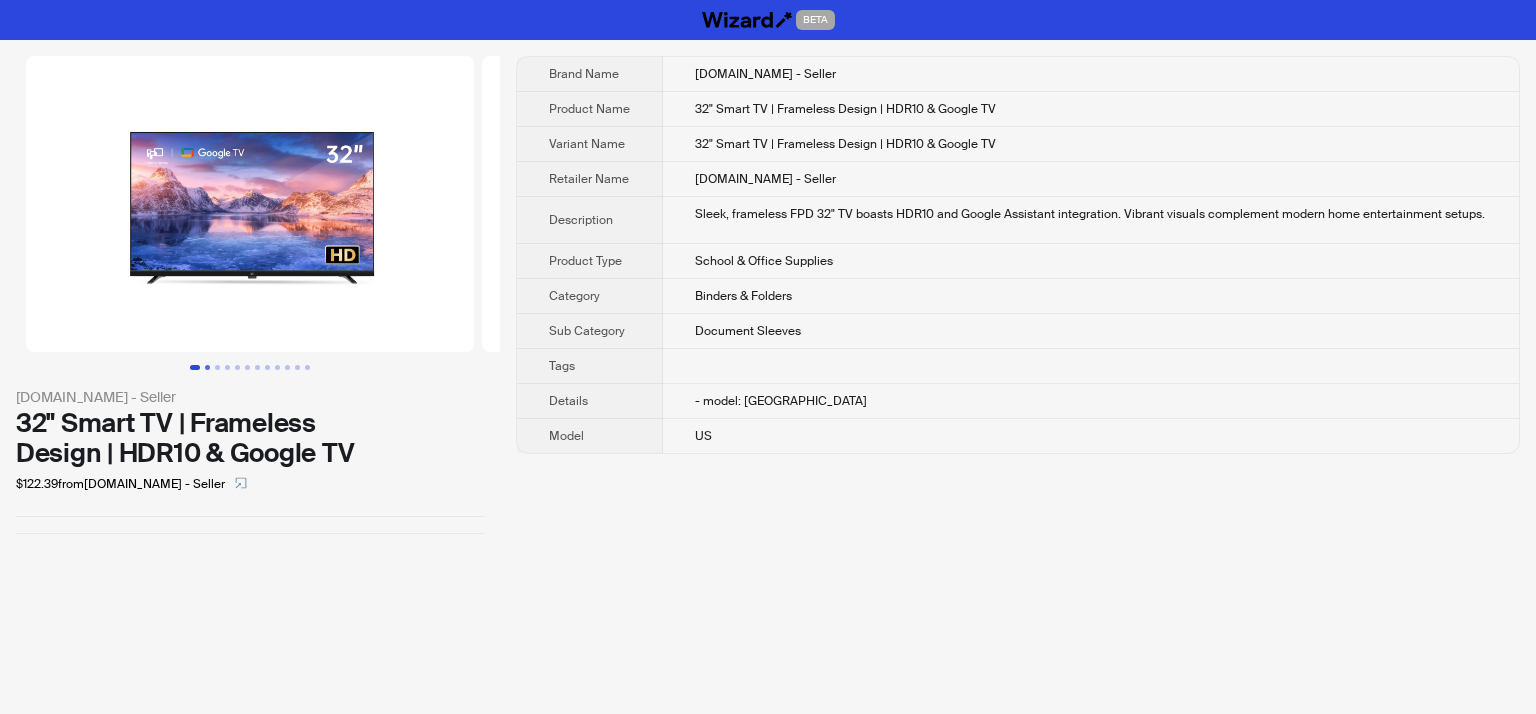 click at bounding box center (207, 367) 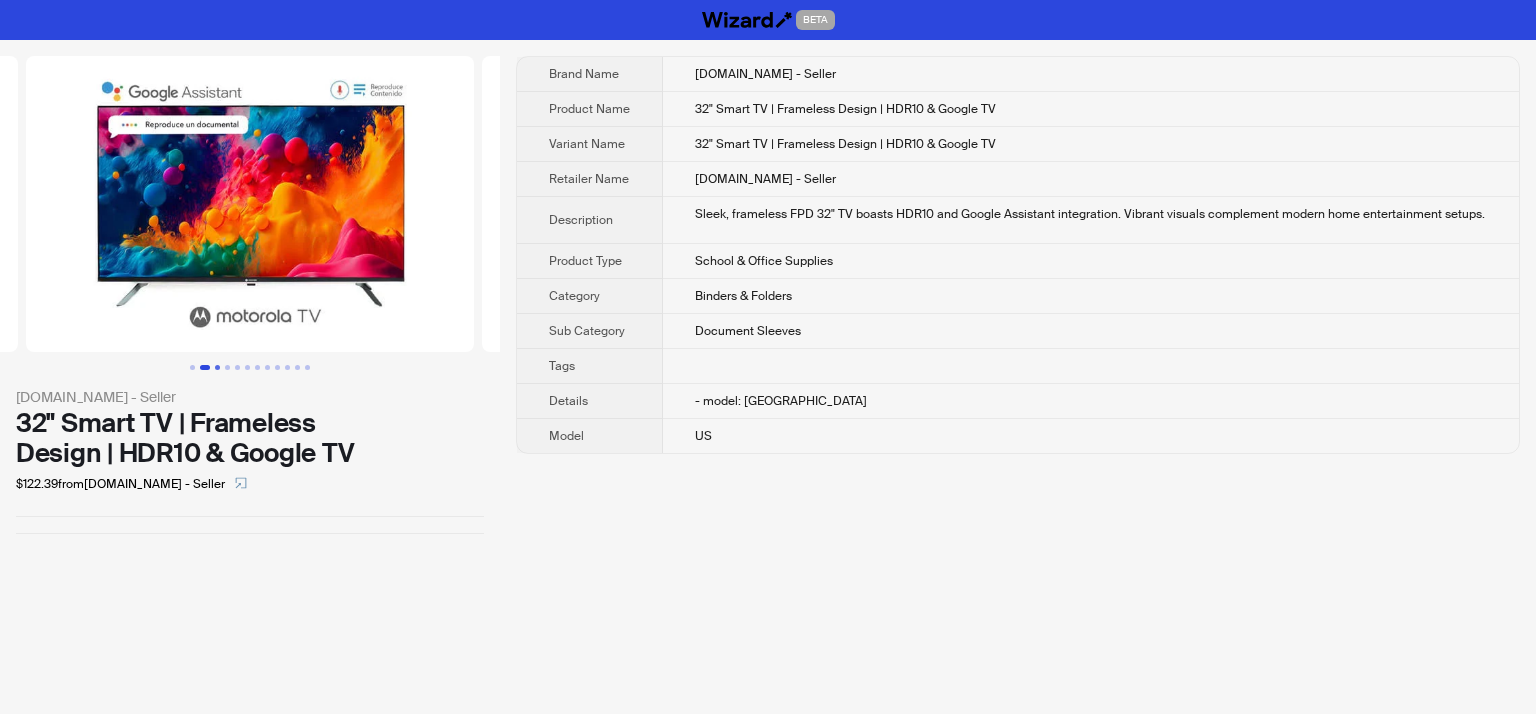 click at bounding box center [217, 367] 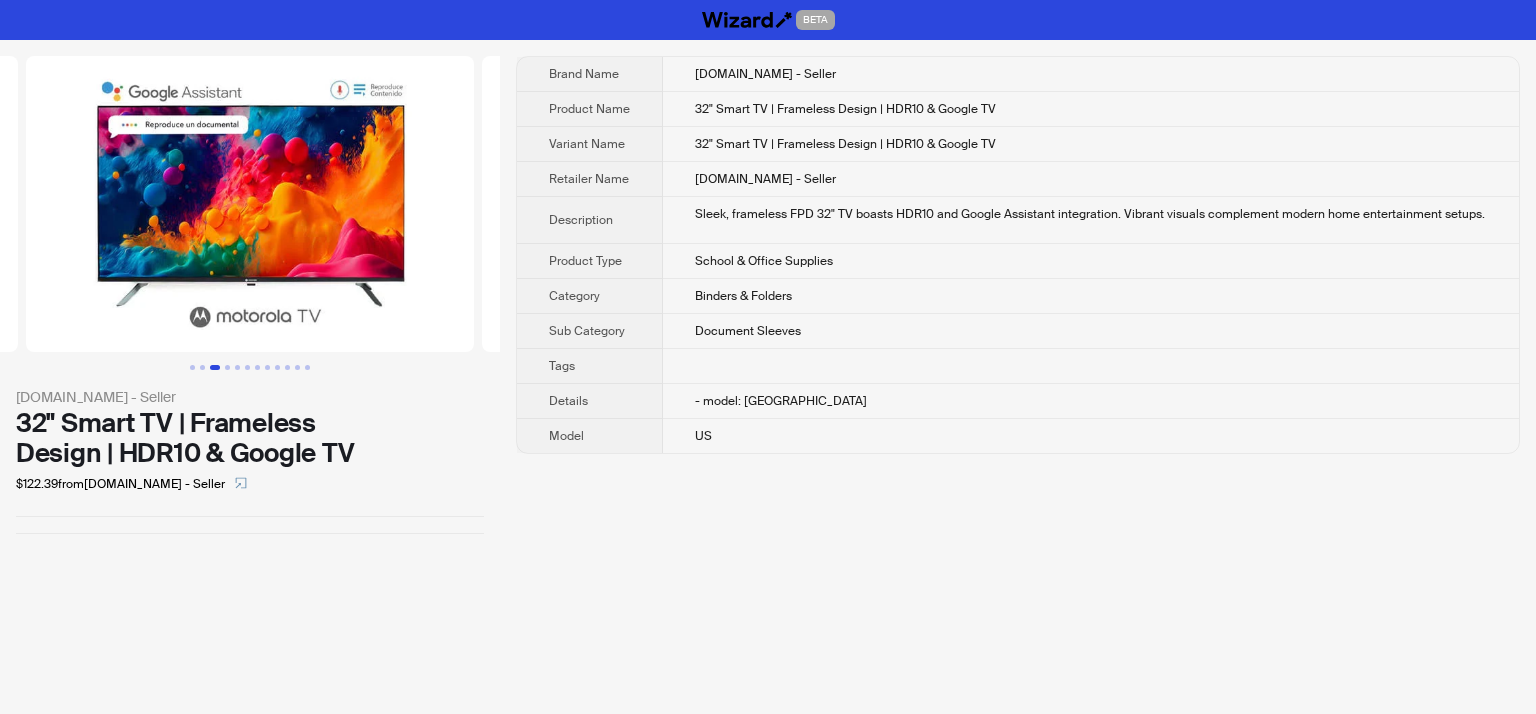 scroll, scrollTop: 0, scrollLeft: 912, axis: horizontal 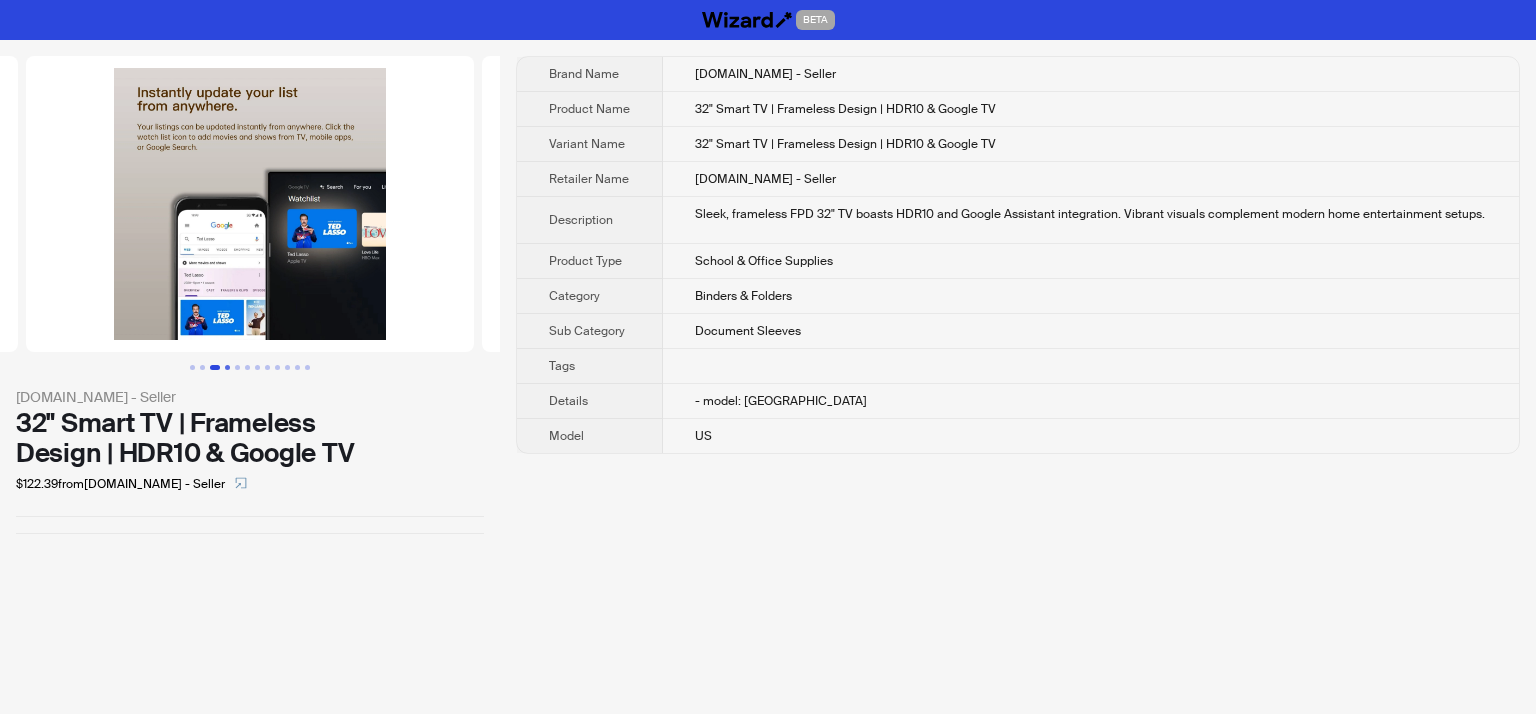 click at bounding box center [227, 367] 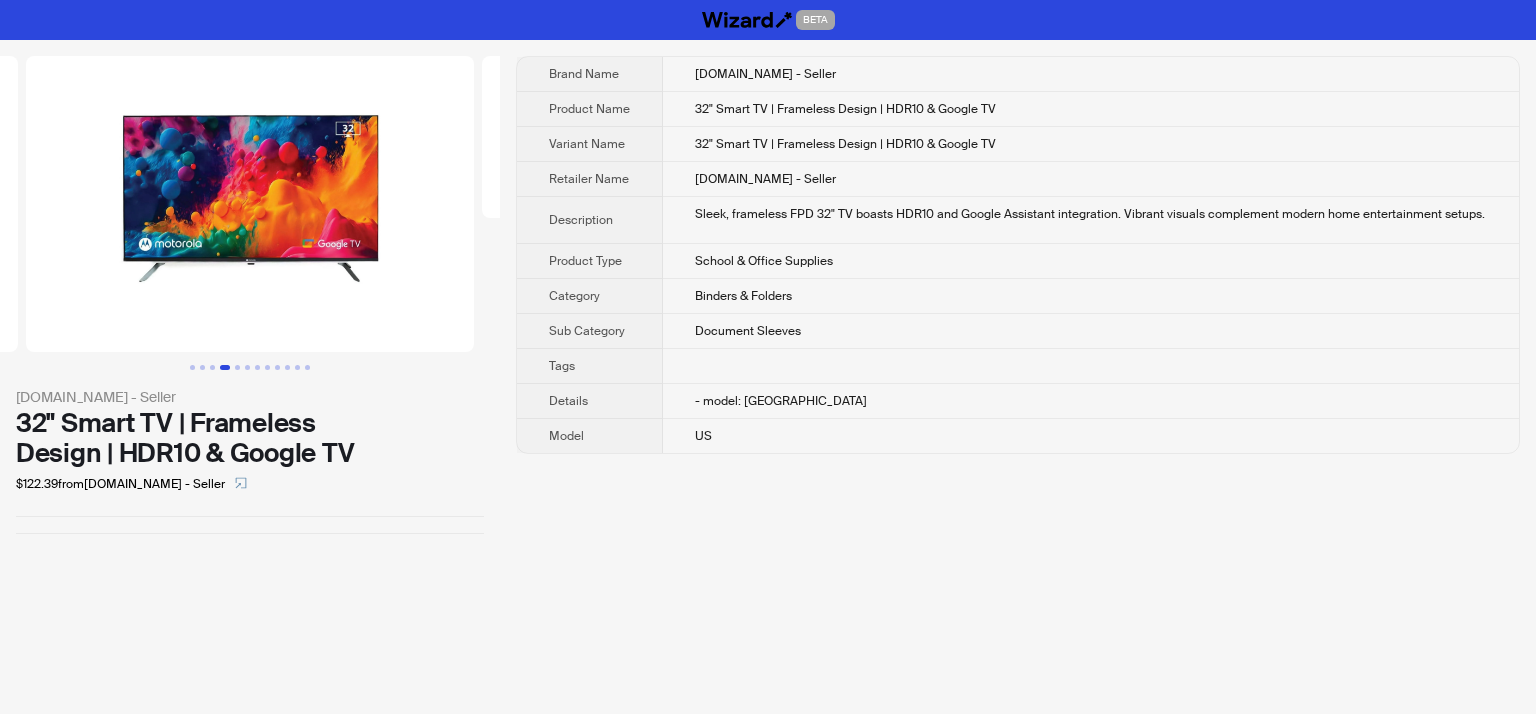 click at bounding box center [250, 367] 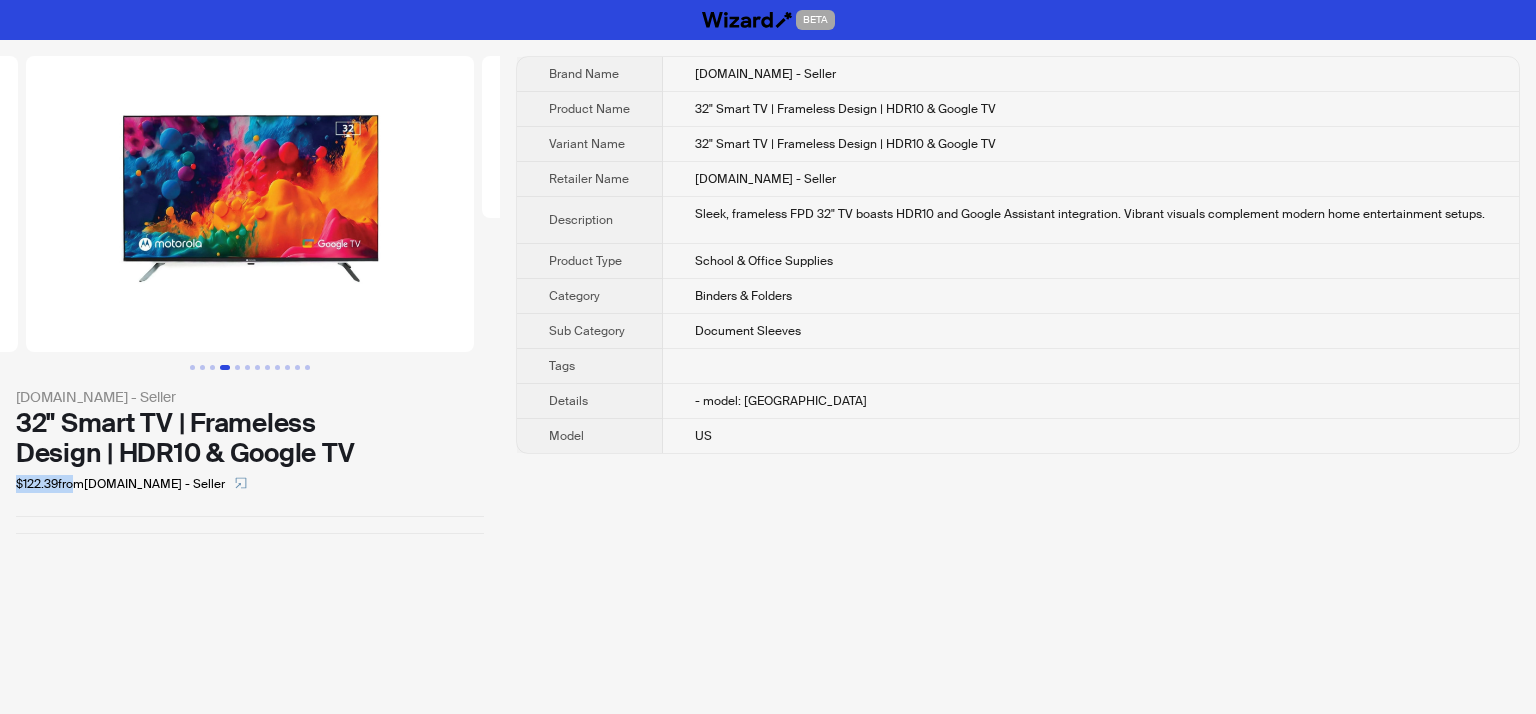 drag, startPoint x: 5, startPoint y: 483, endPoint x: 72, endPoint y: 488, distance: 67.18631 